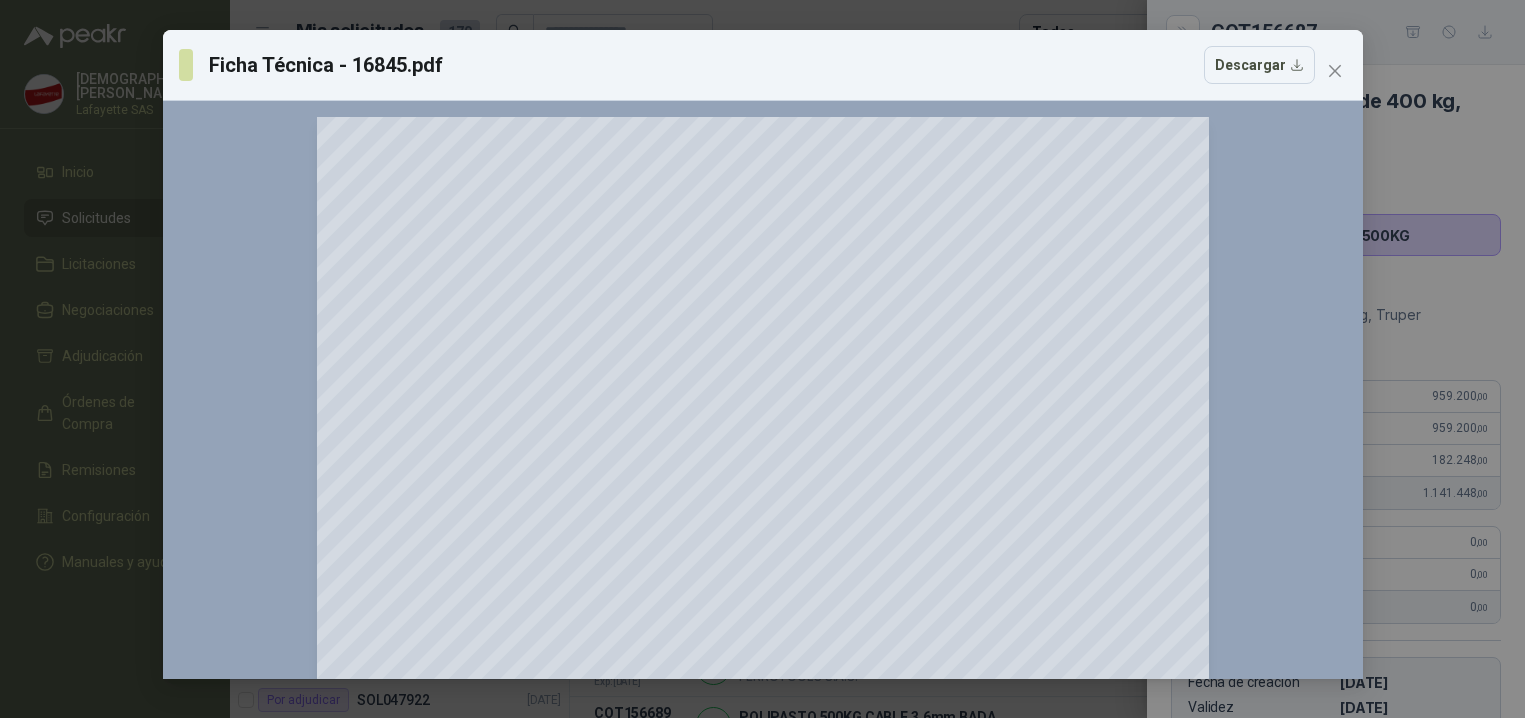 scroll, scrollTop: 0, scrollLeft: 0, axis: both 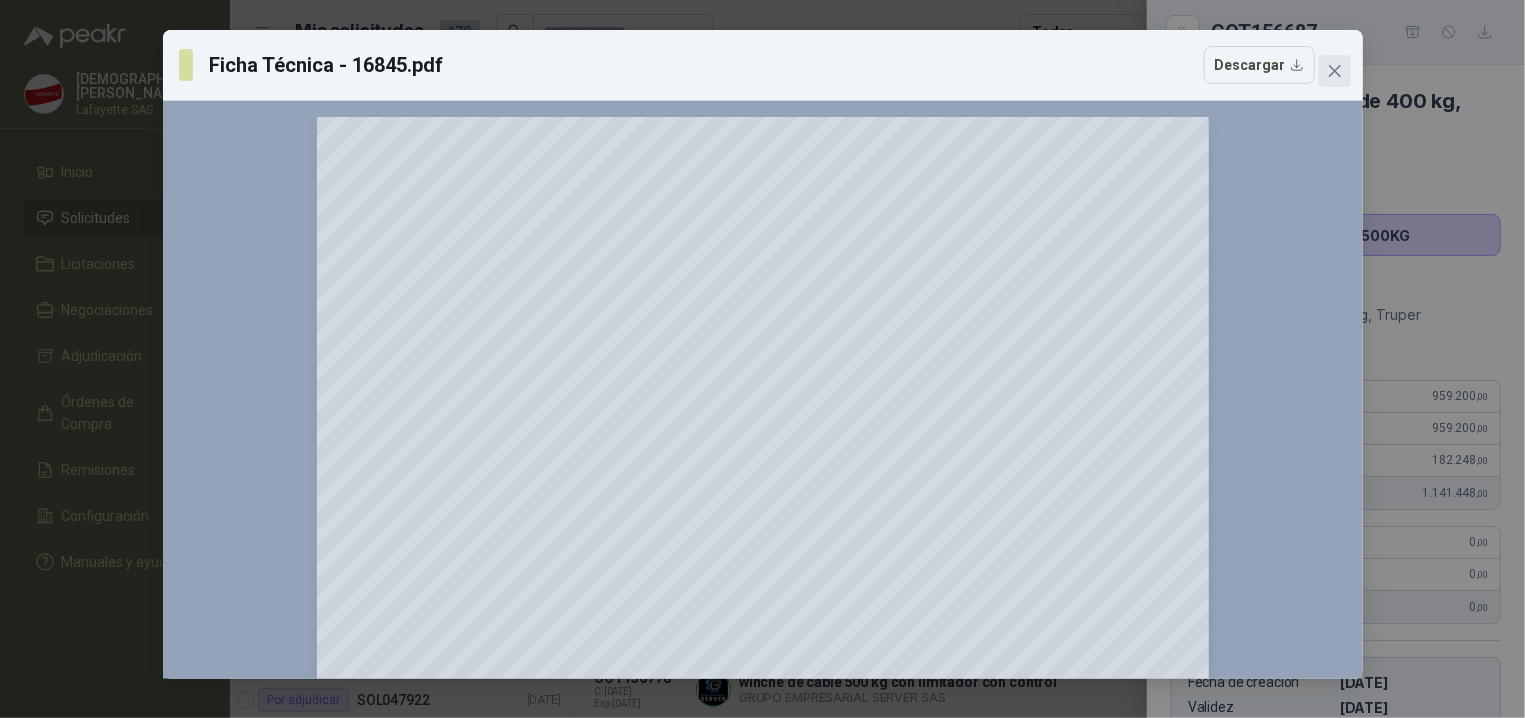 click 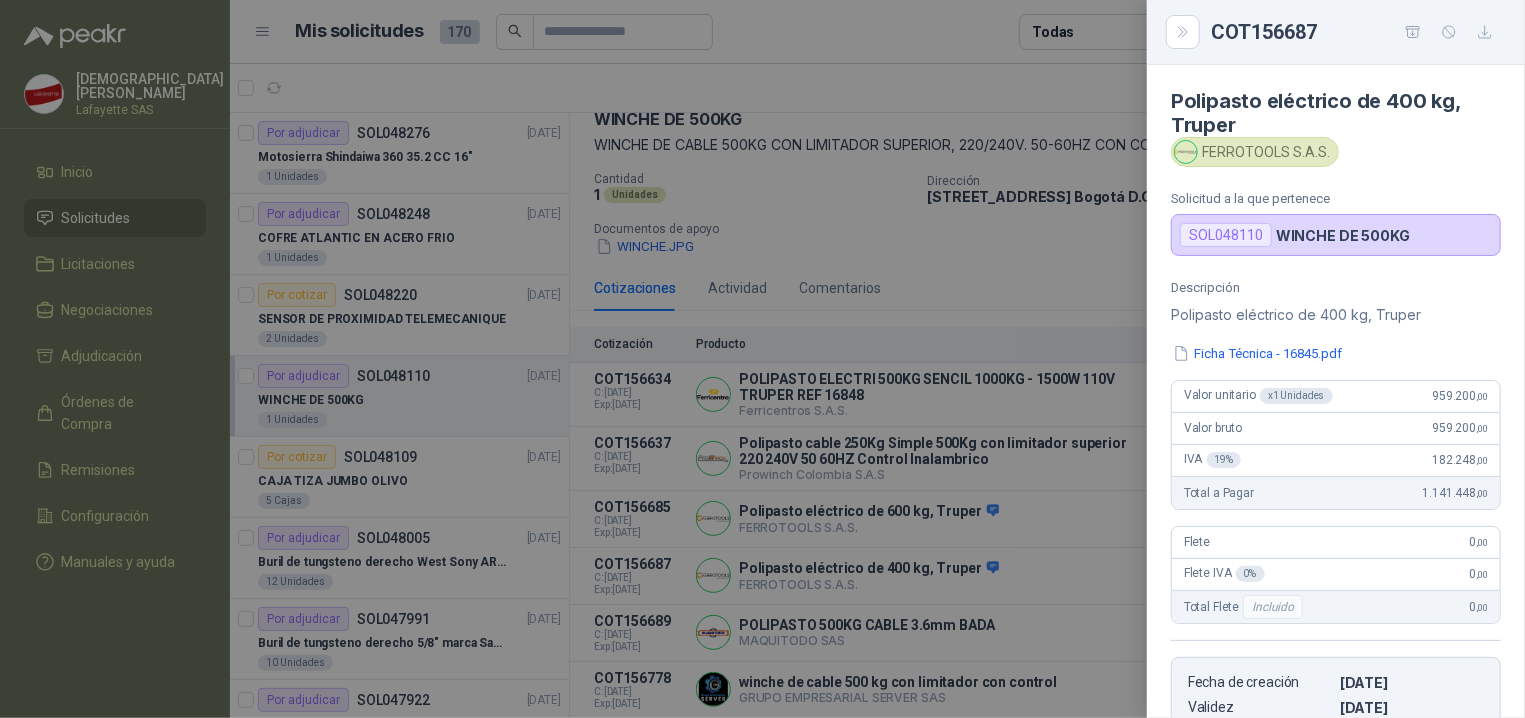 click at bounding box center (762, 359) 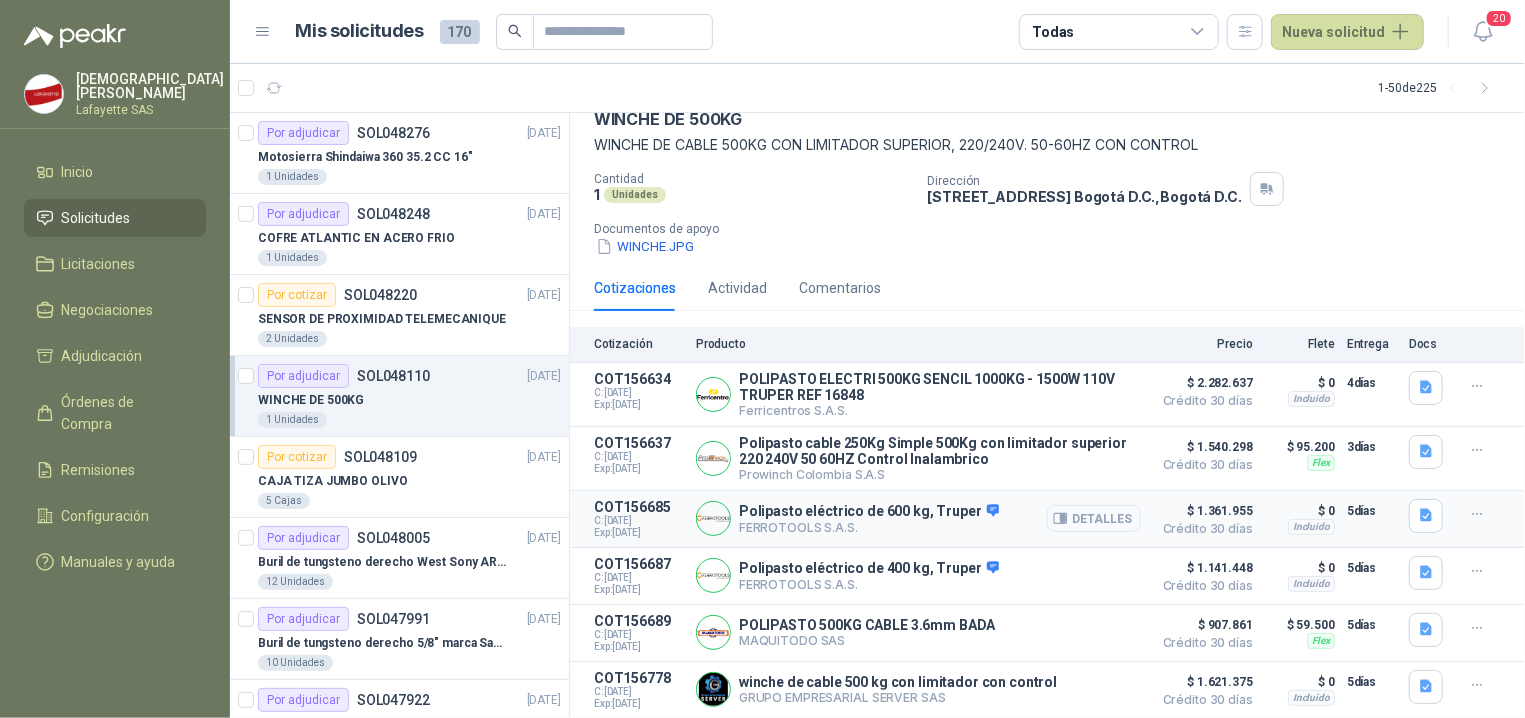 click on "Detalles" at bounding box center (1094, 518) 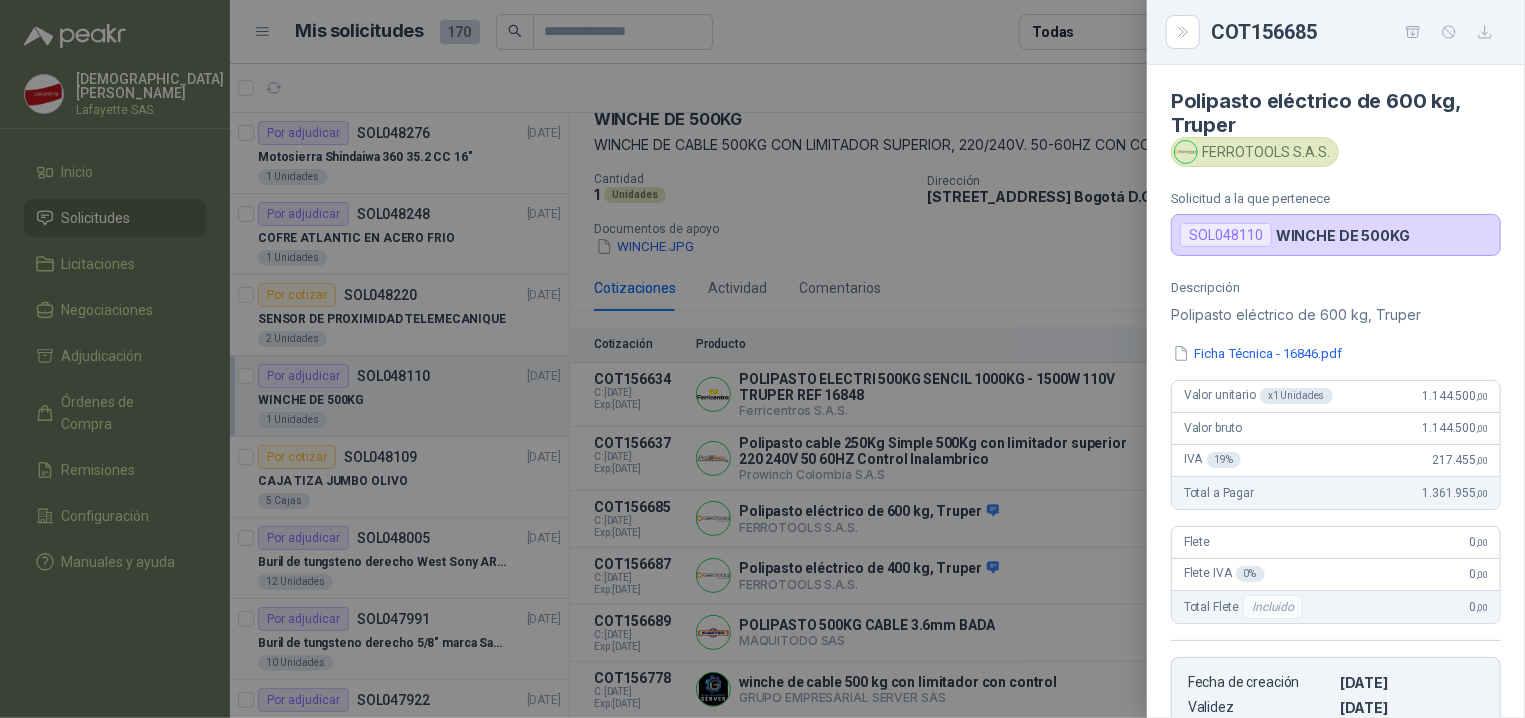 click at bounding box center [762, 359] 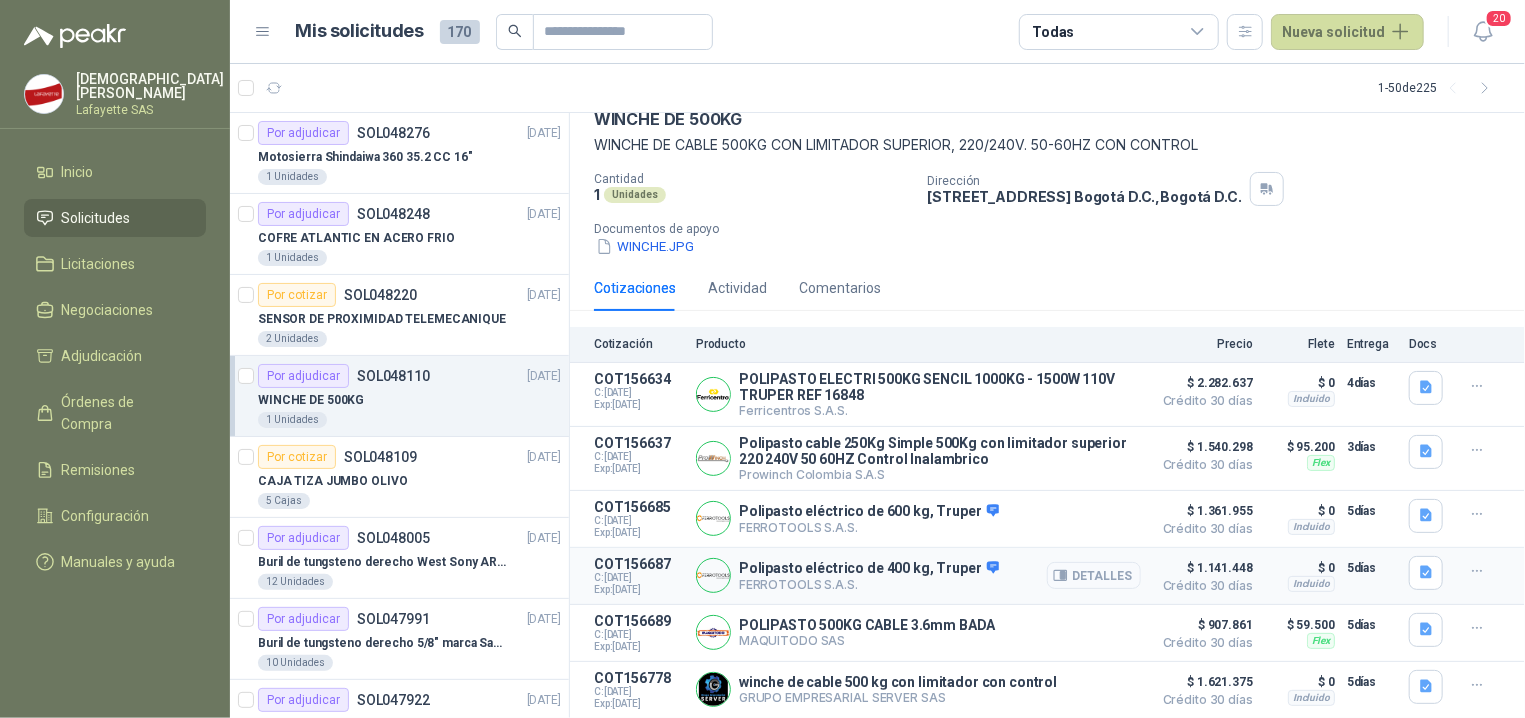 click on "Detalles" at bounding box center [1094, 575] 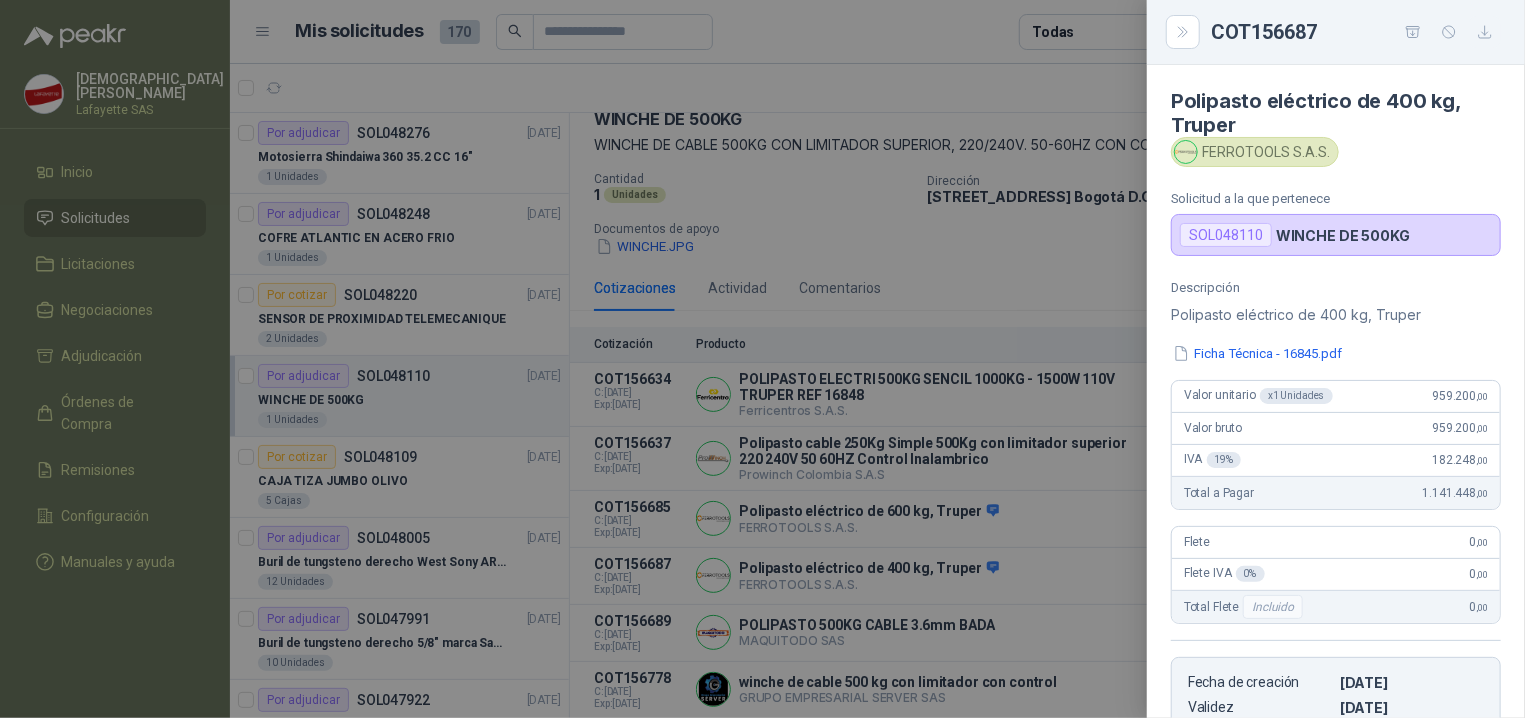 click 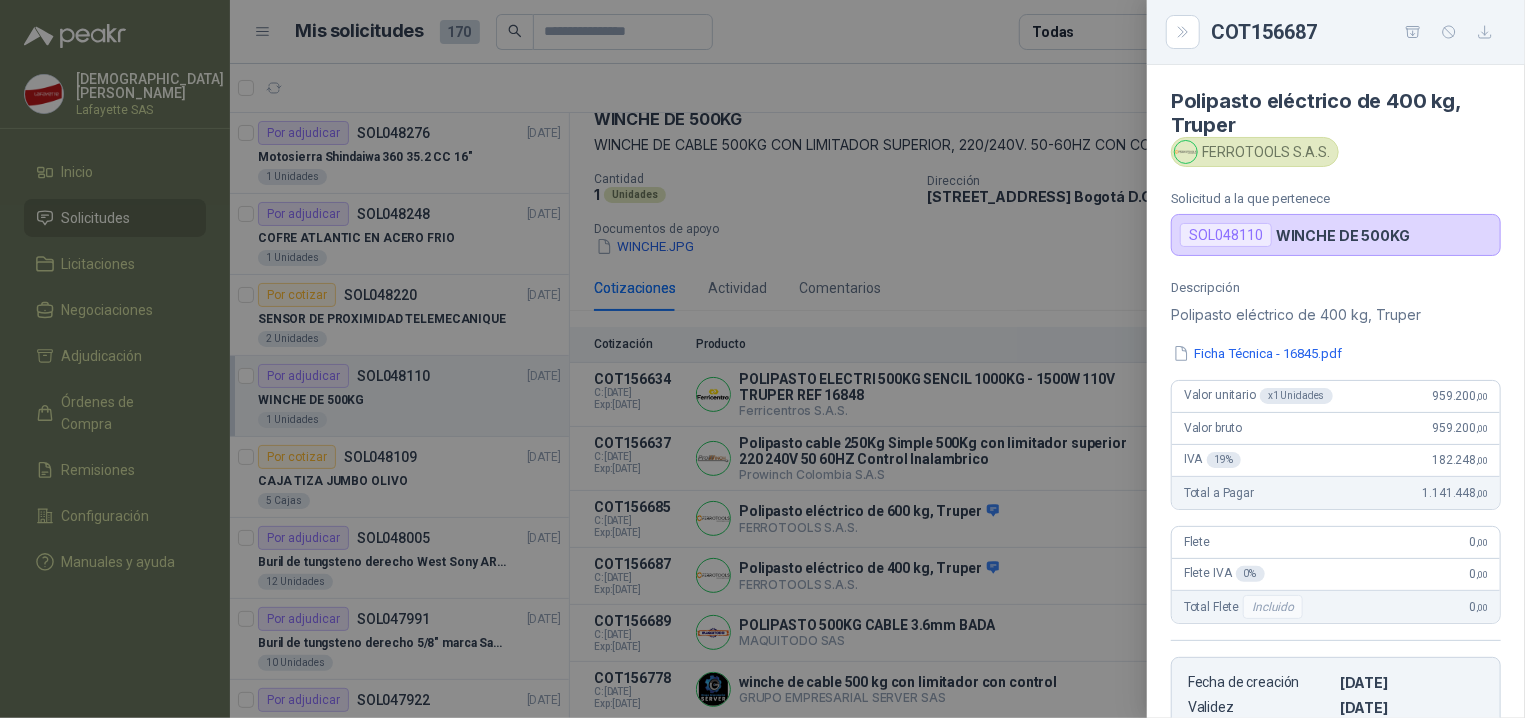 click on "Descripción Polipasto eléctrico de 400 kg, Truper Ficha Técnica - 16845.pdf Valor unitario x 1   Unidades 959.200 ,00 Valor bruto 959.200 ,00 IVA 19 % 182.248 ,00 Total a Pagar 1.141.448 ,00 [PERSON_NAME]  0 ,00 [PERSON_NAME] 0 % 0 ,00 Total [PERSON_NAME] Incluido   0 ,00 Fecha de creación [DATE] Validez [DATE] [PERSON_NAME] de entrega 5  [PERSON_NAME]" at bounding box center (1336, 519) 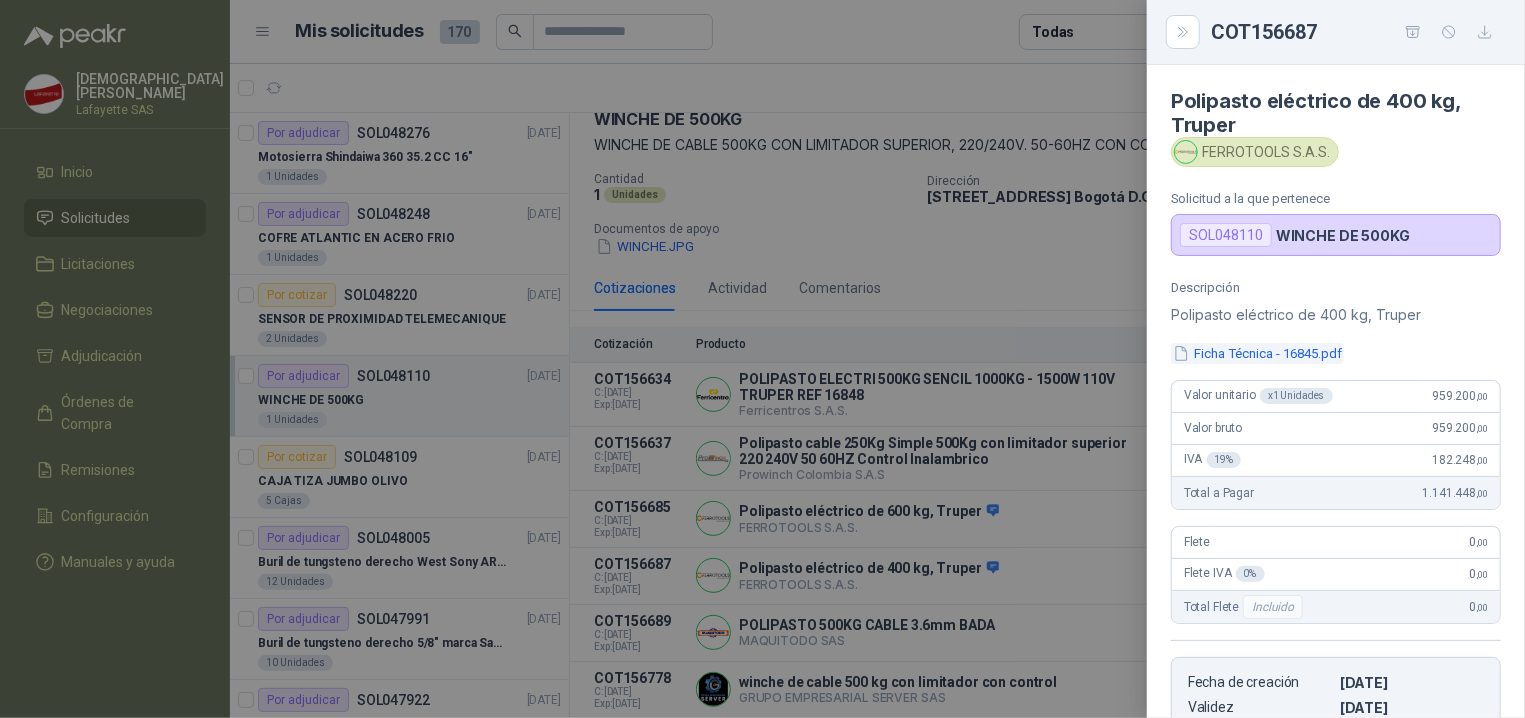 click on "Ficha Técnica - 16845.pdf" at bounding box center [1257, 353] 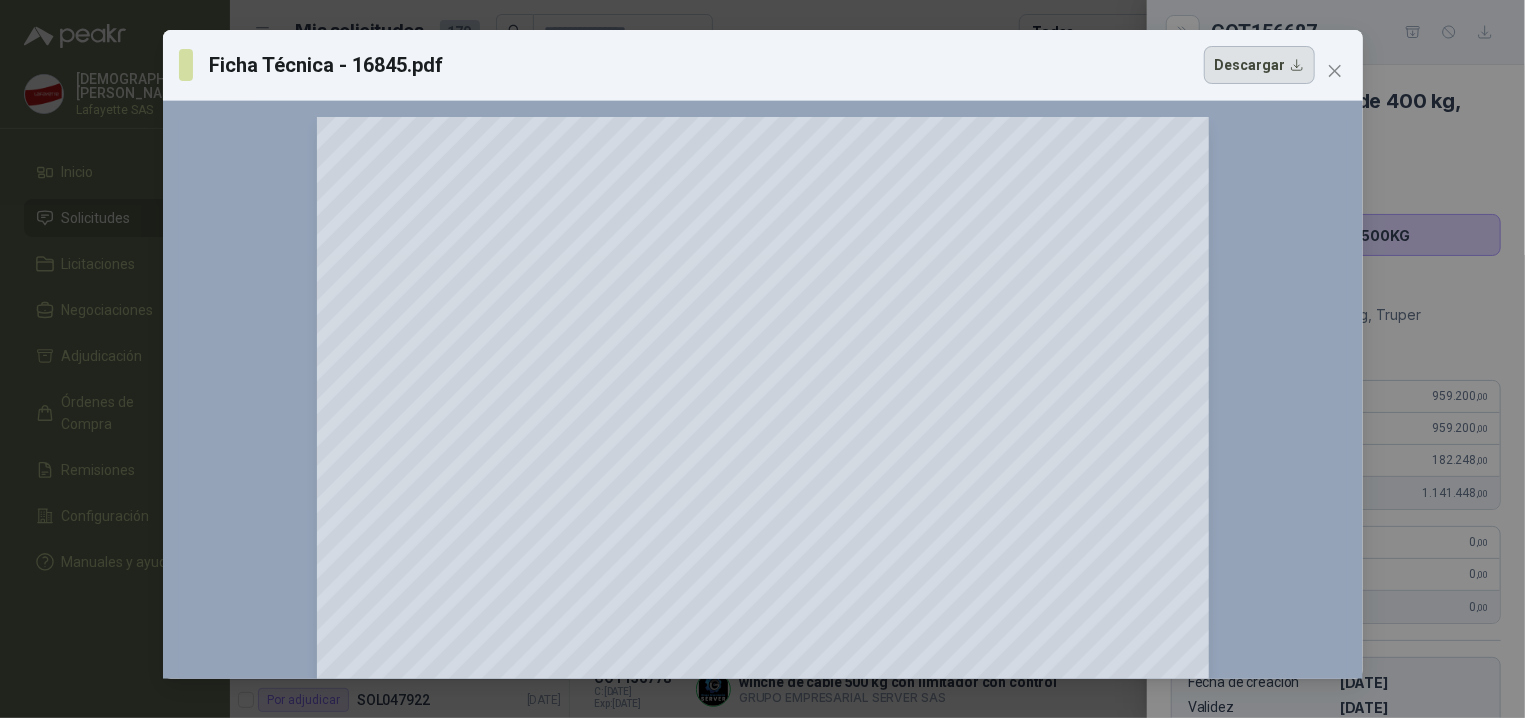 click on "Descargar" at bounding box center (1259, 65) 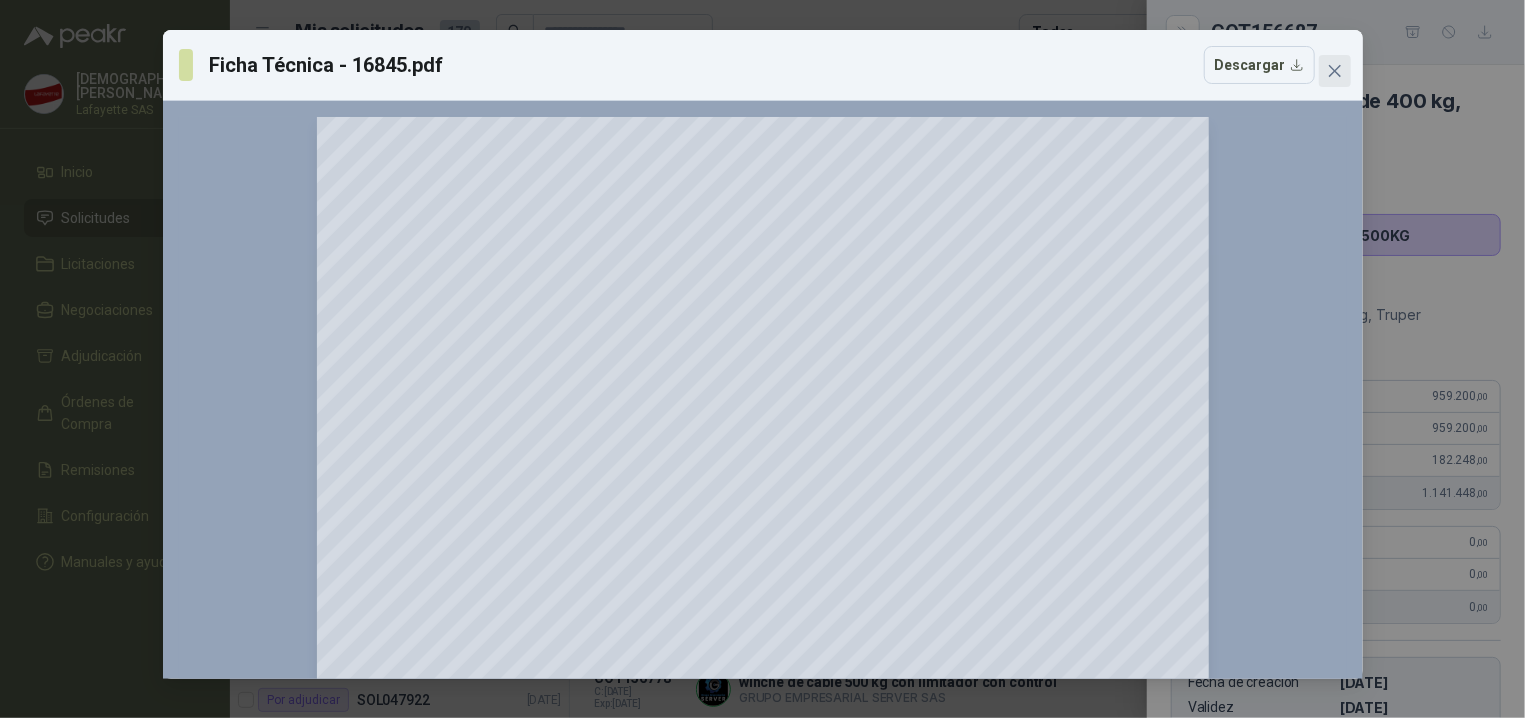 click at bounding box center (1335, 71) 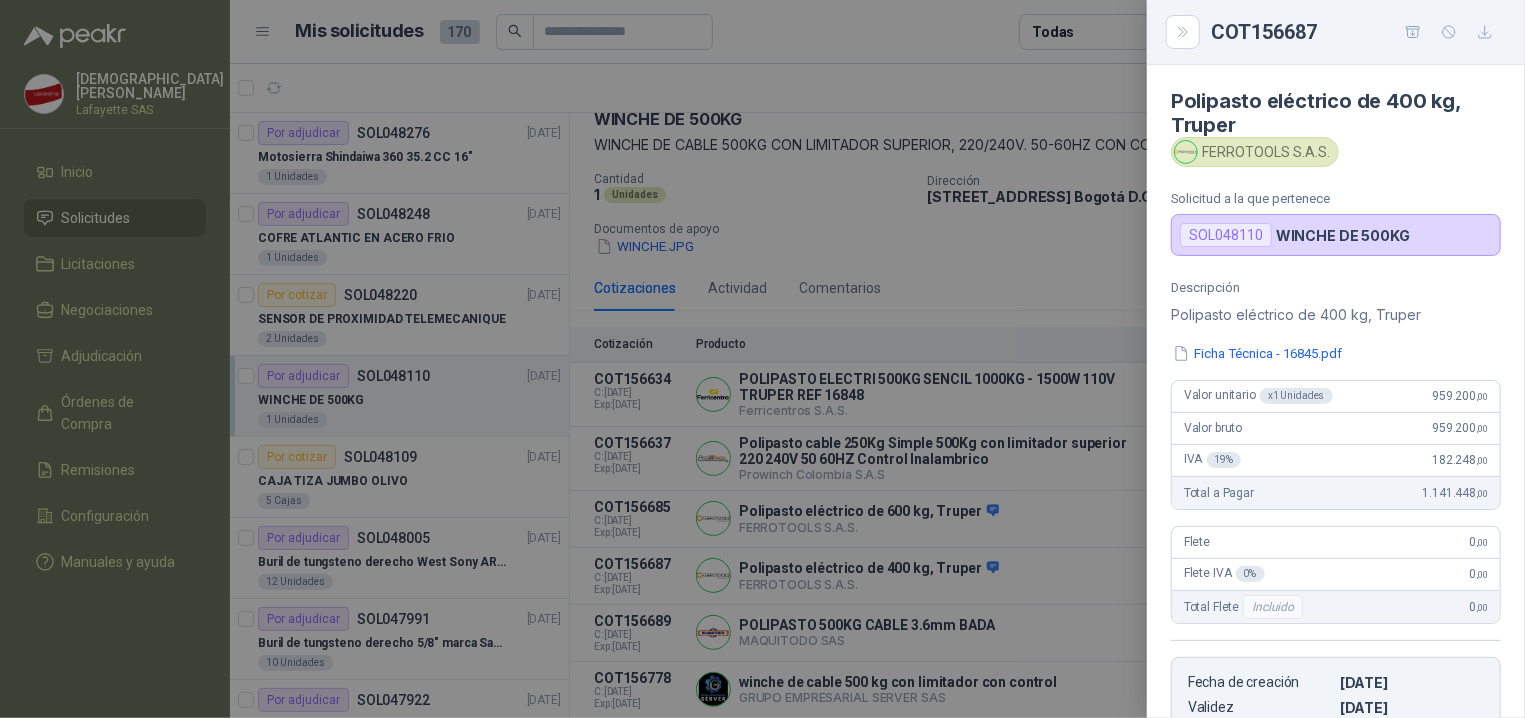 click at bounding box center [762, 359] 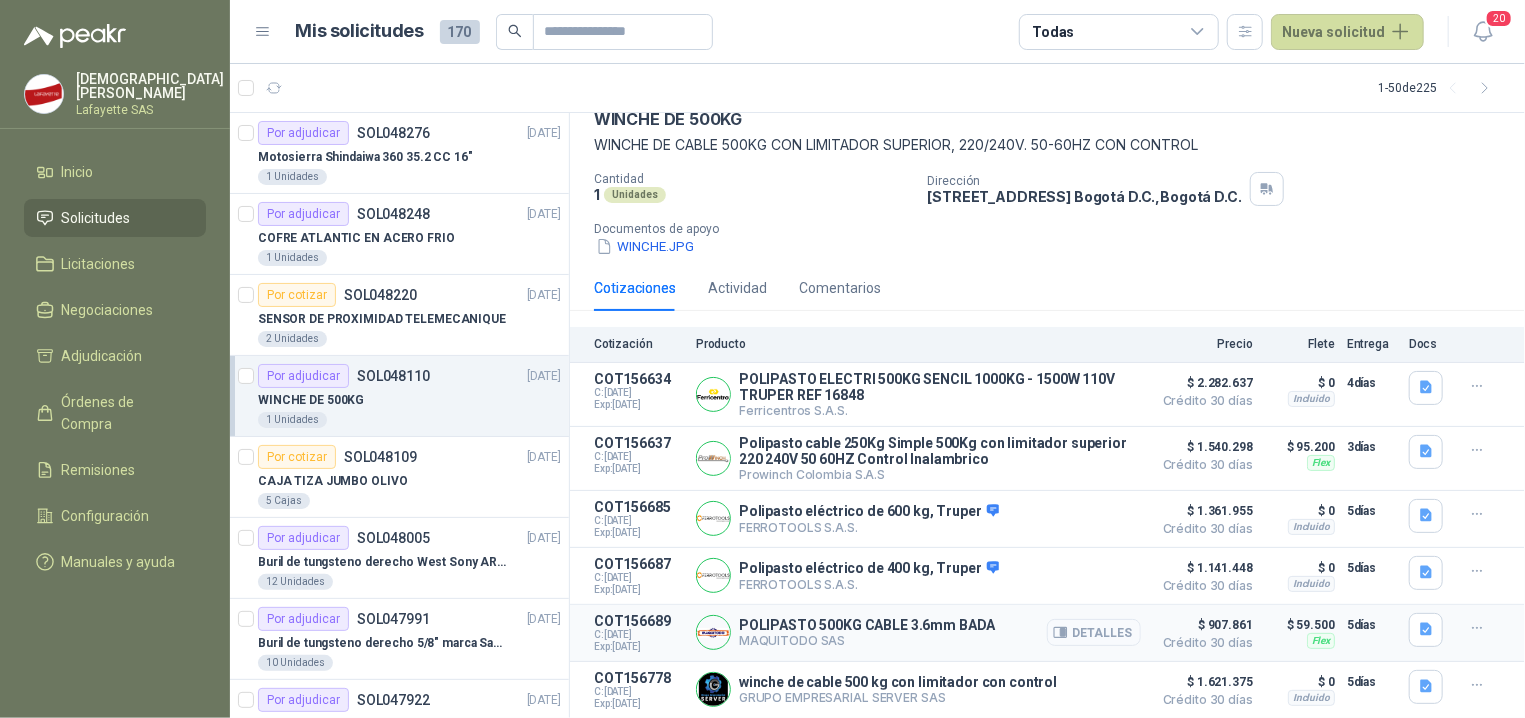click on "Detalles" at bounding box center [1094, 632] 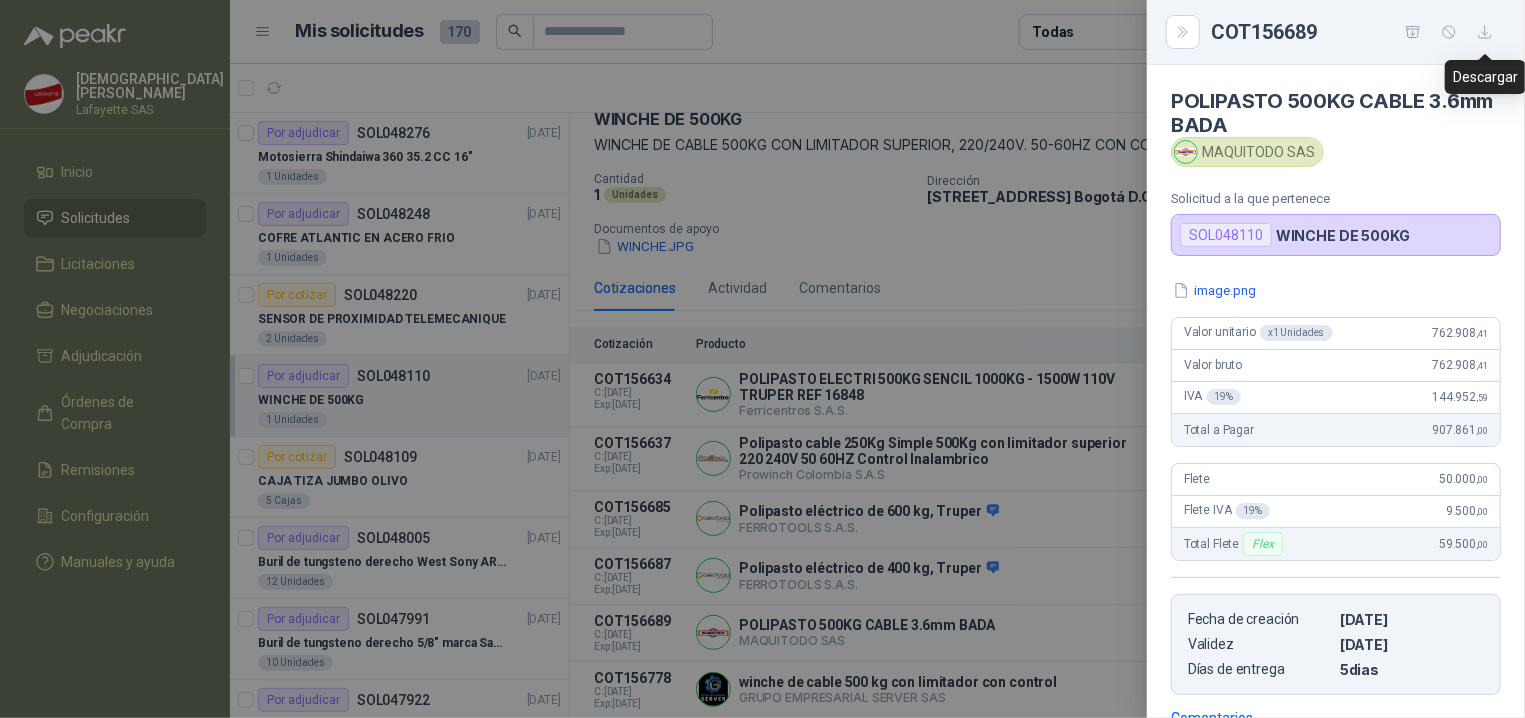 click at bounding box center (1485, 32) 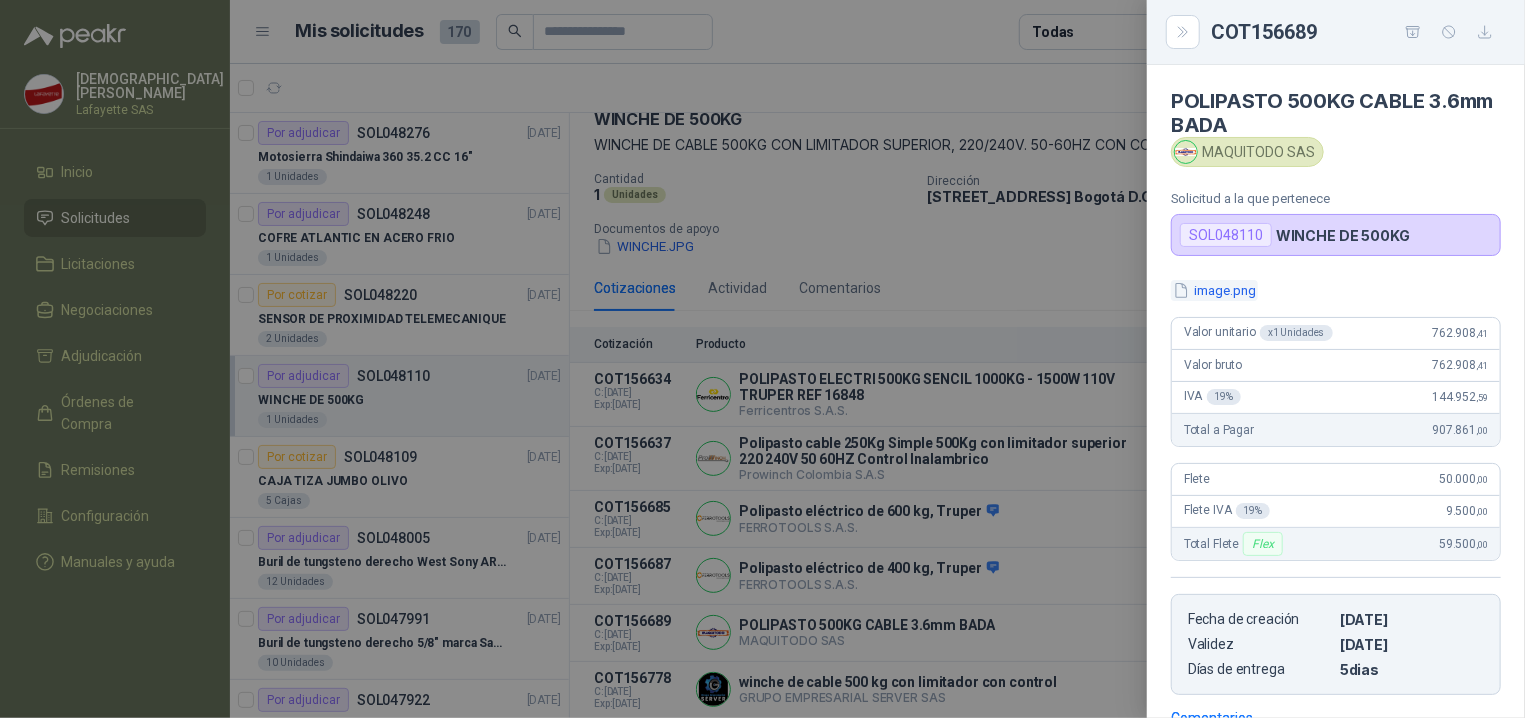 click on "image.png" at bounding box center [1214, 290] 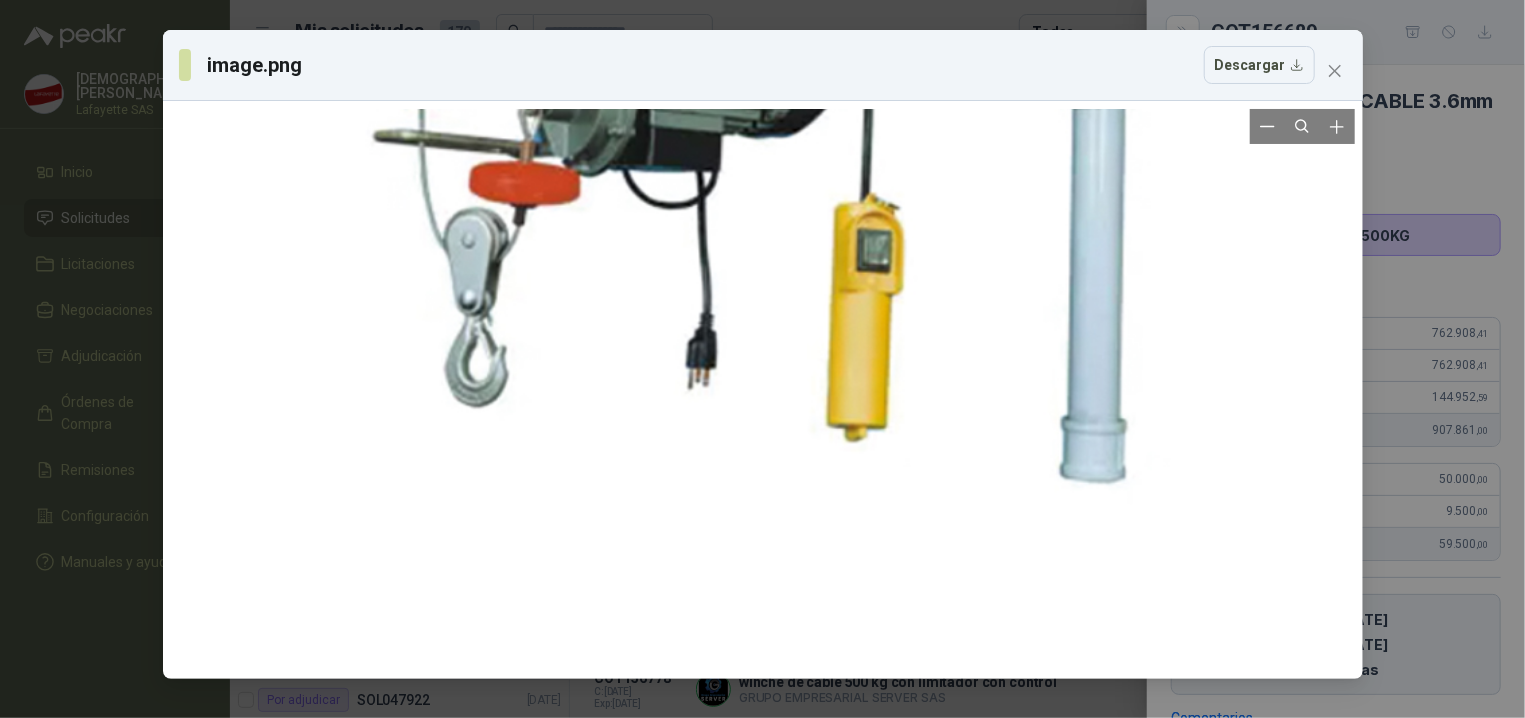 click at bounding box center (763, 390) 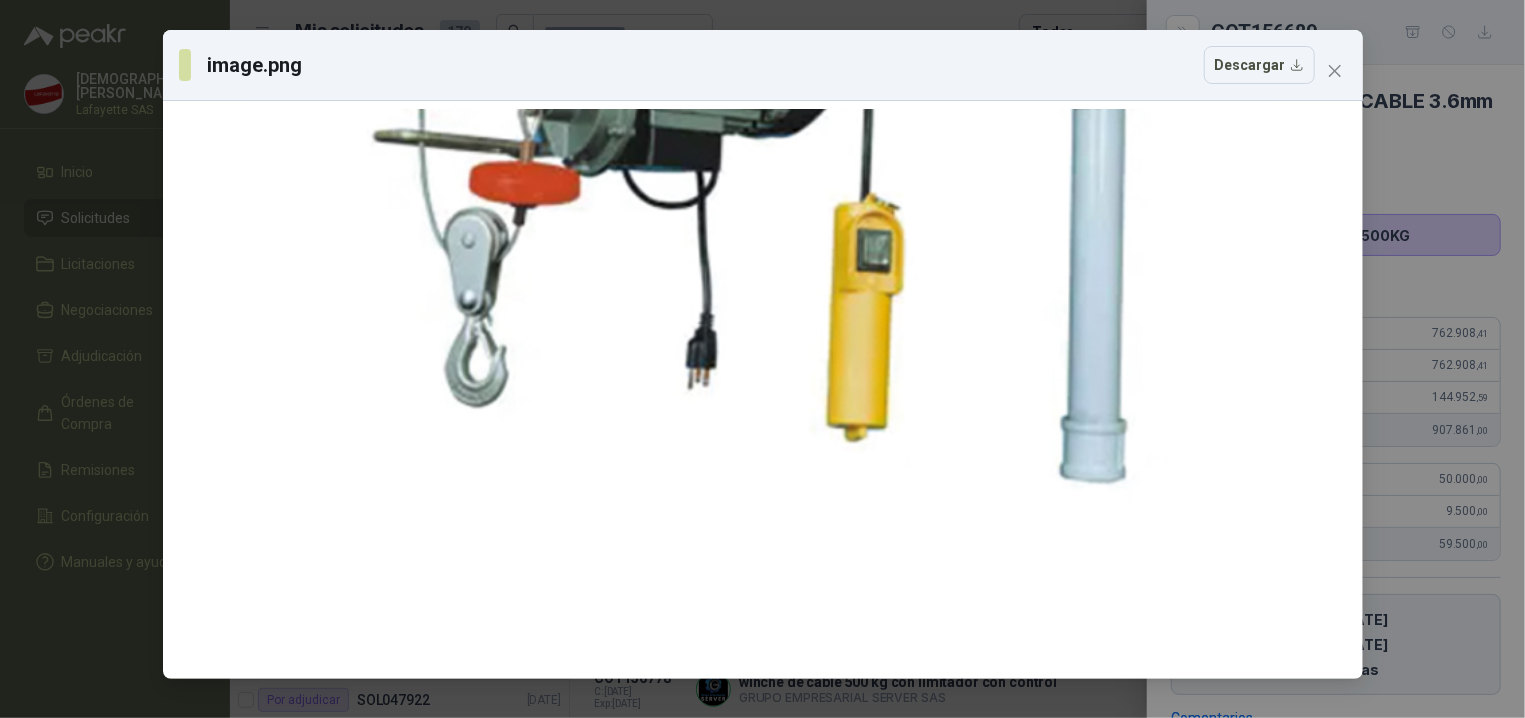 click on "image.png   Descargar" at bounding box center [762, 359] 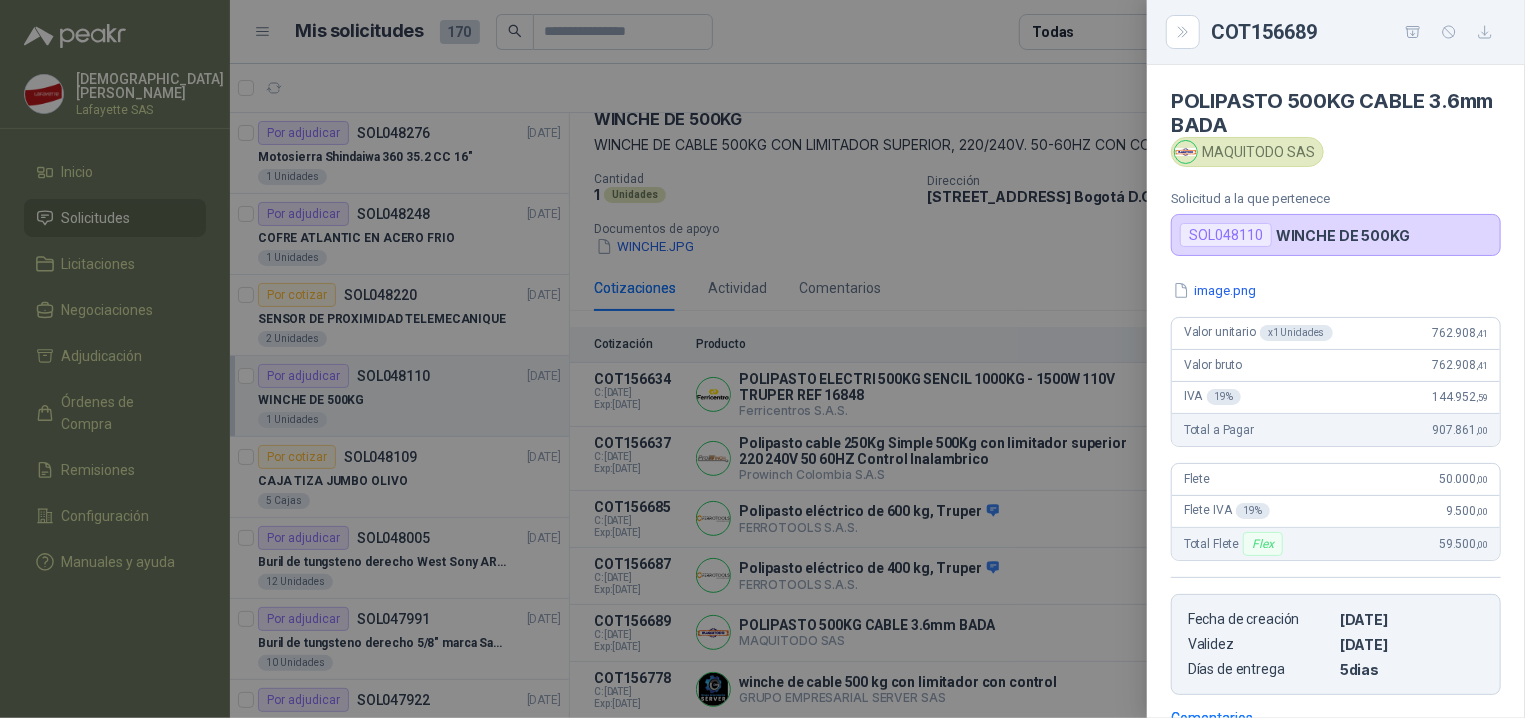 drag, startPoint x: 1322, startPoint y: 118, endPoint x: 1131, endPoint y: 83, distance: 194.18033 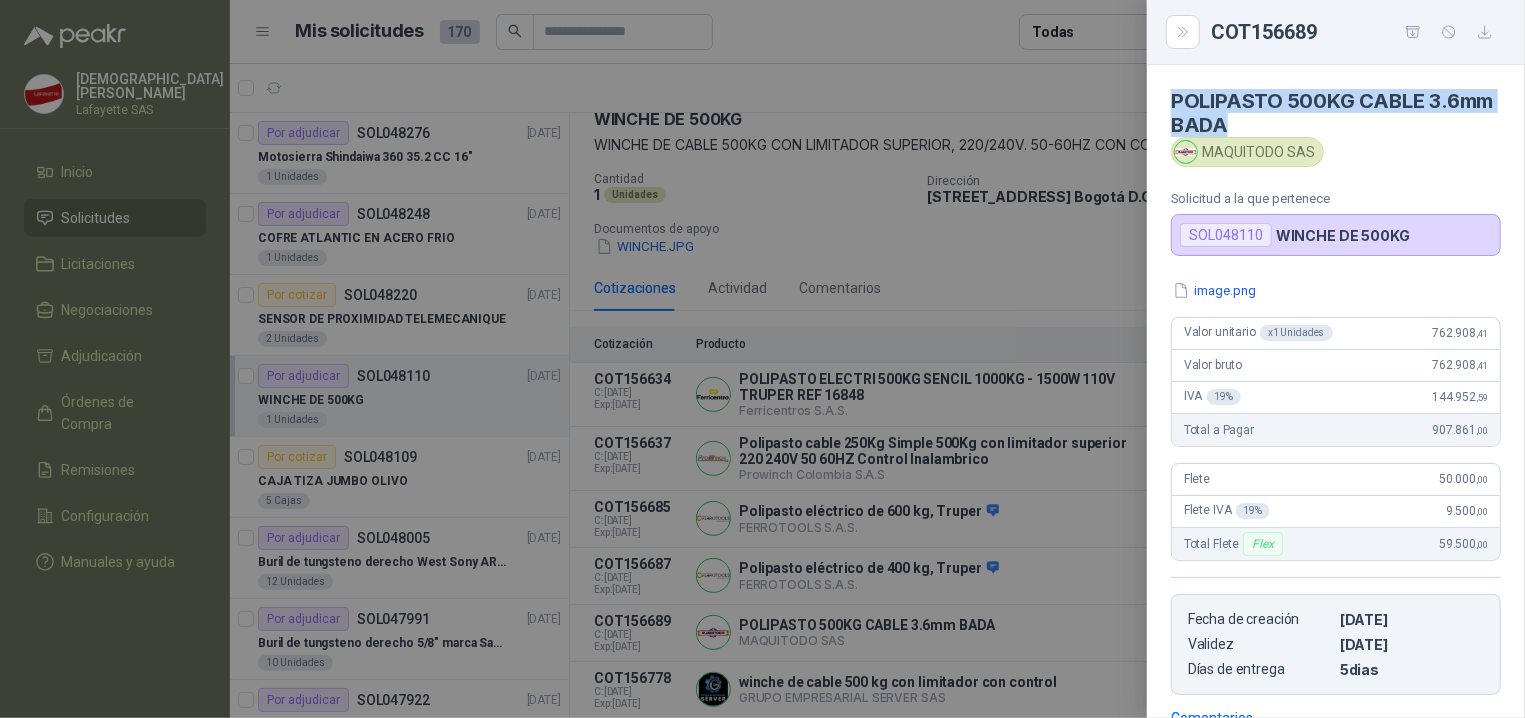 drag, startPoint x: 1166, startPoint y: 98, endPoint x: 1299, endPoint y: 121, distance: 134.97408 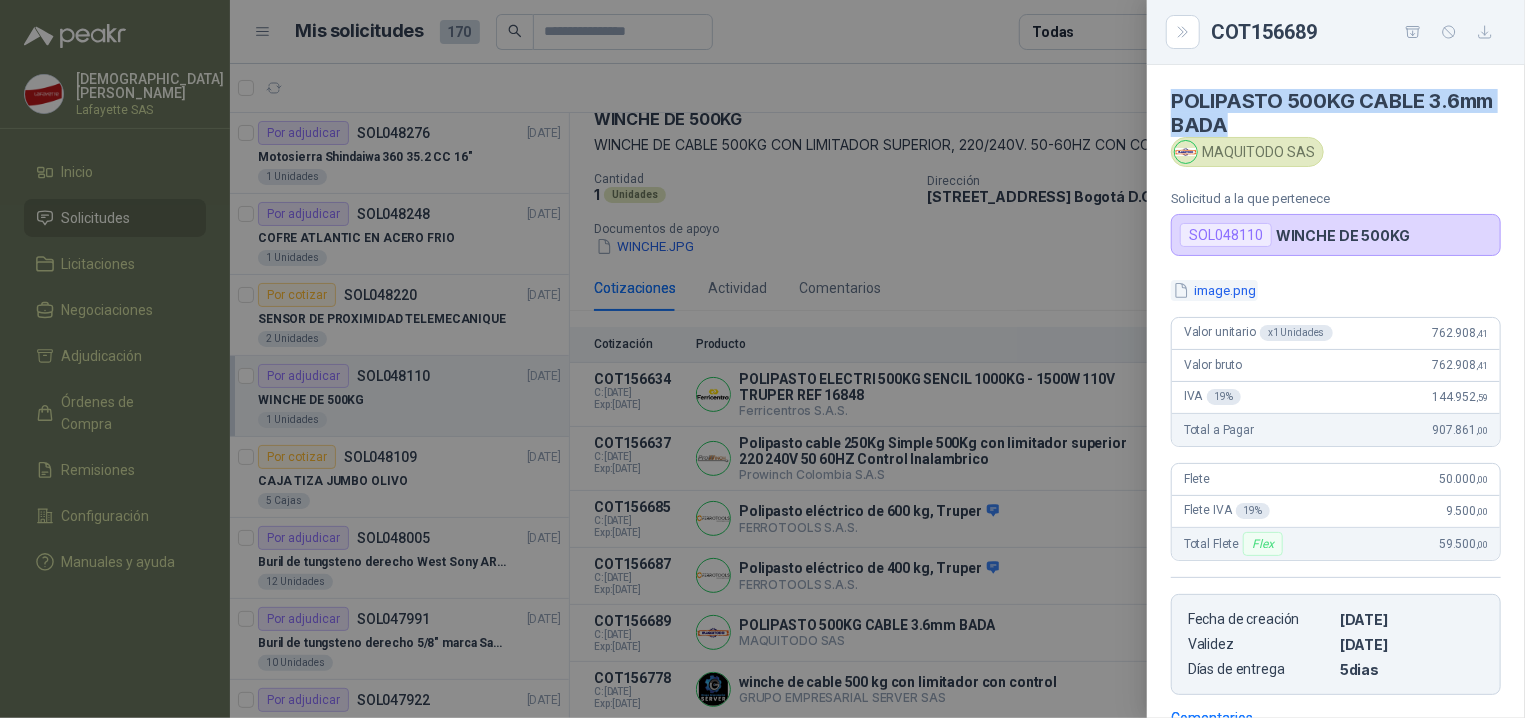 click on "image.png" at bounding box center (1214, 290) 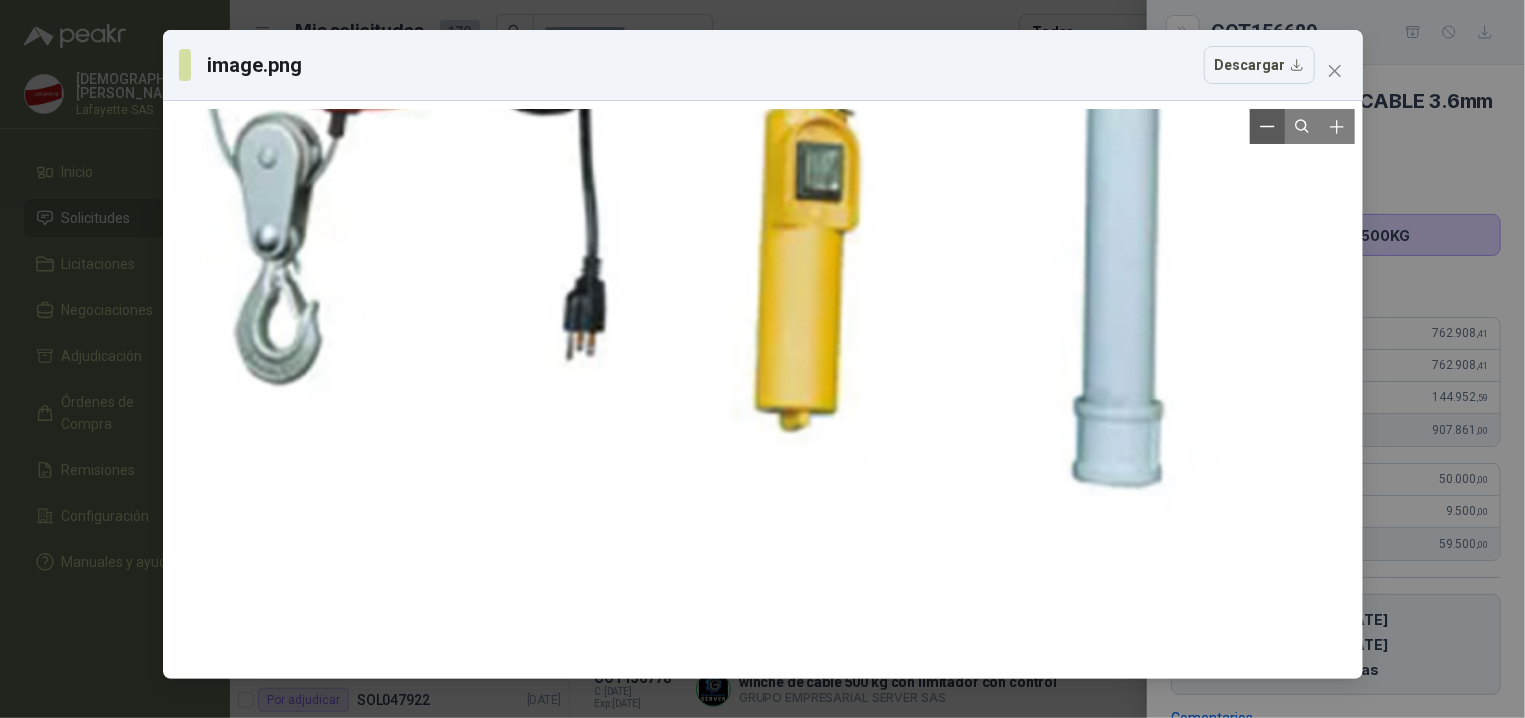 click at bounding box center (1267, 126) 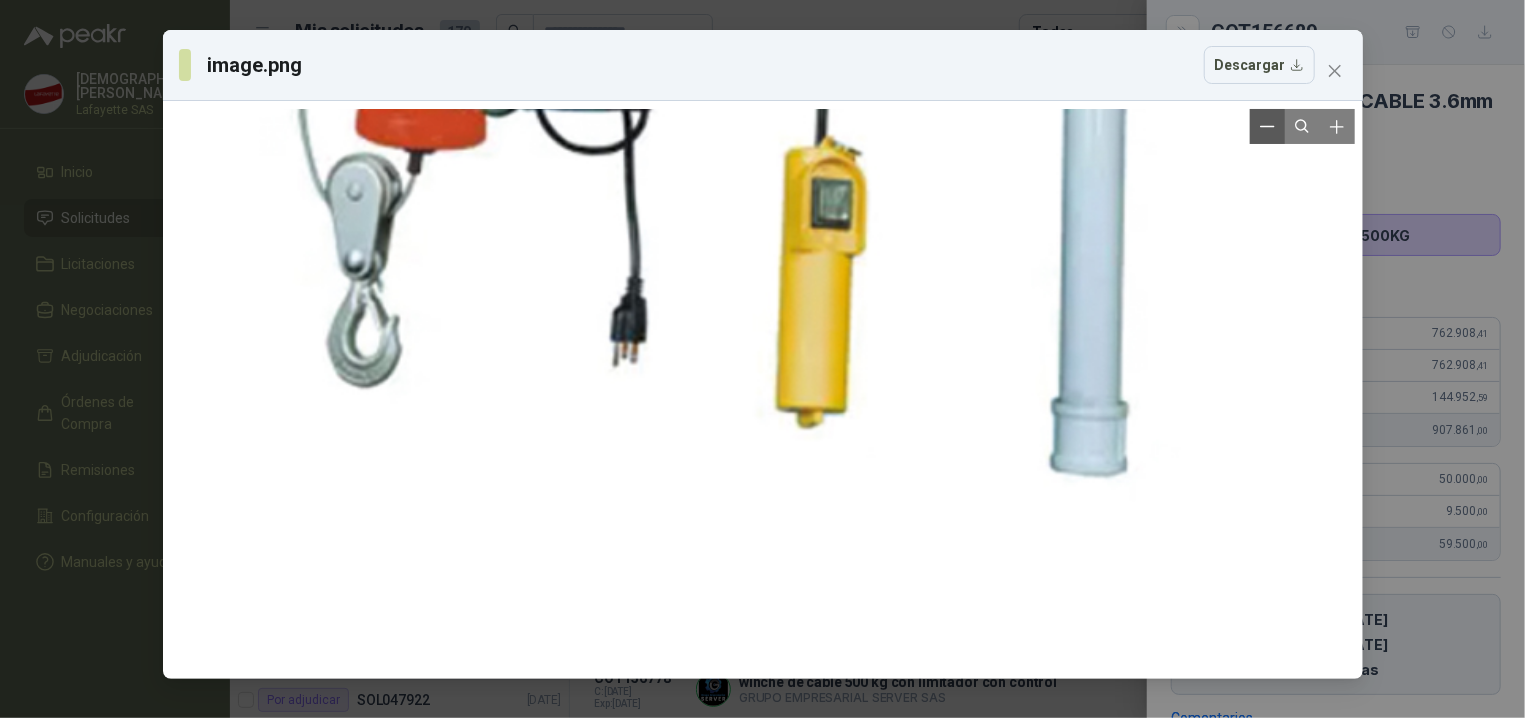 click at bounding box center [1267, 126] 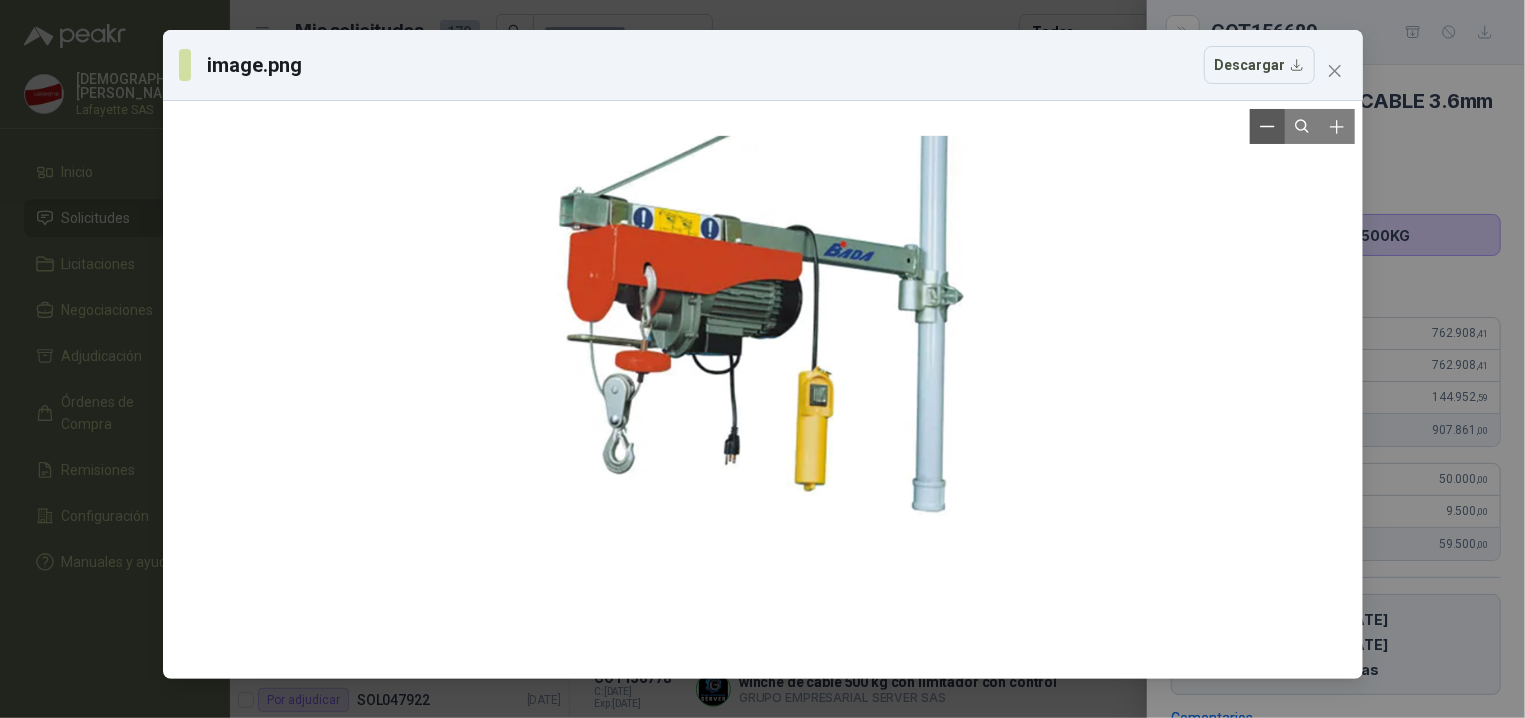click at bounding box center [1267, 126] 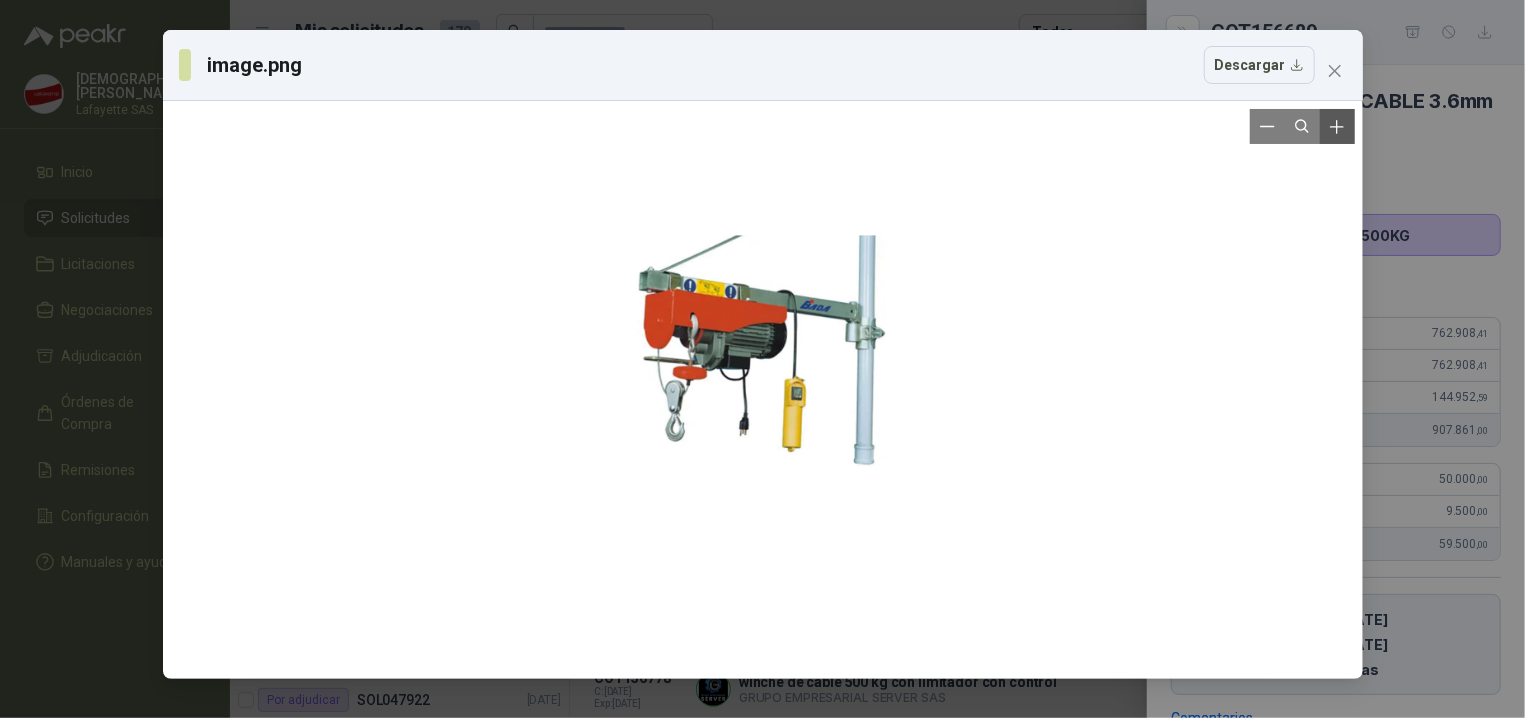 click 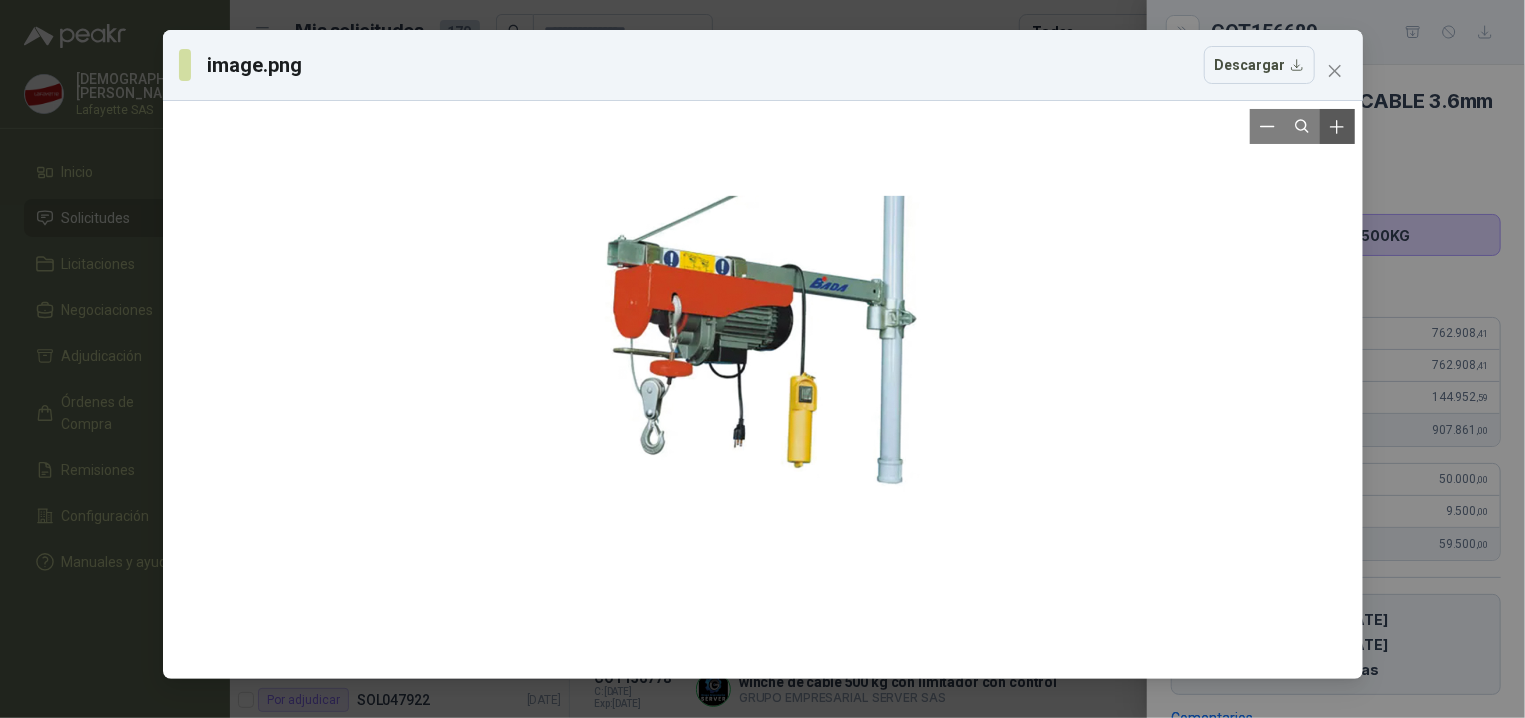 click 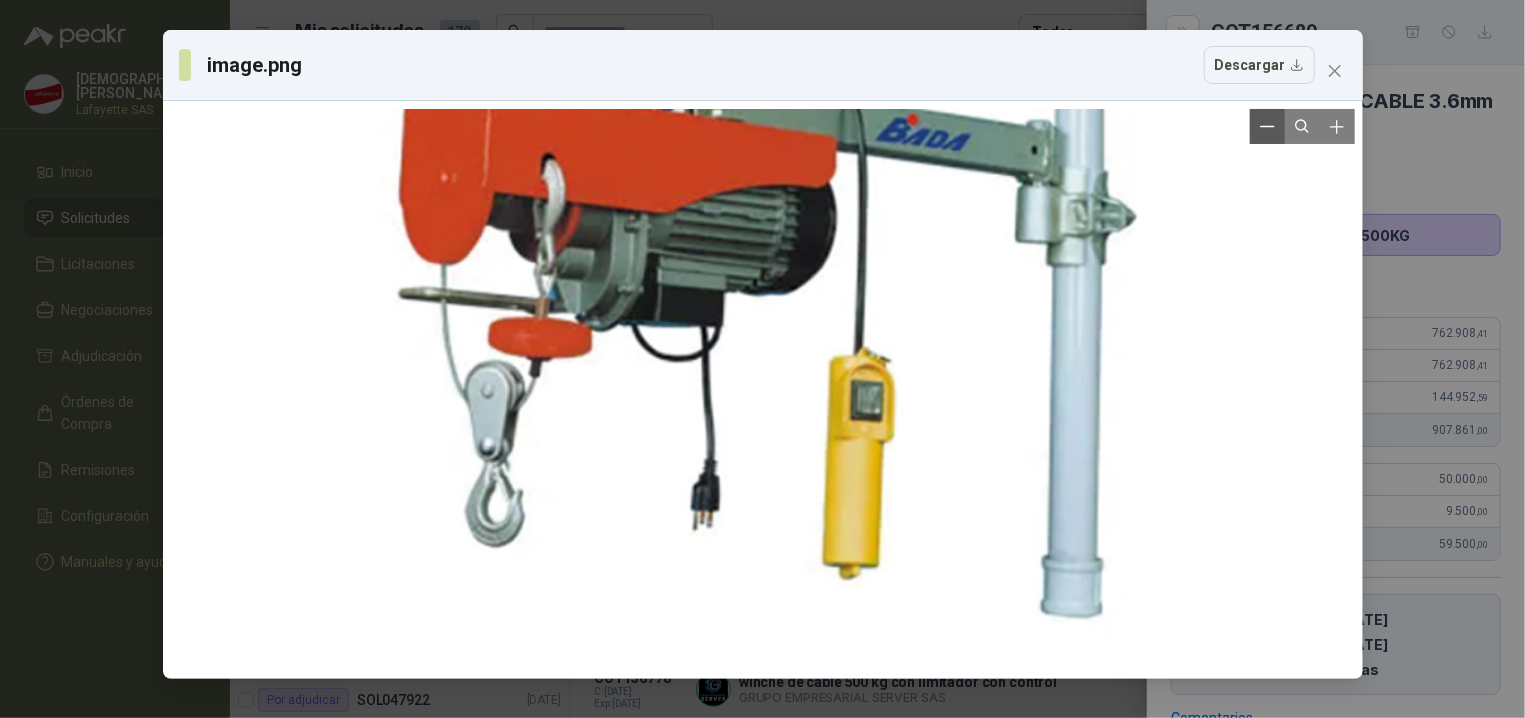 click at bounding box center [1267, 126] 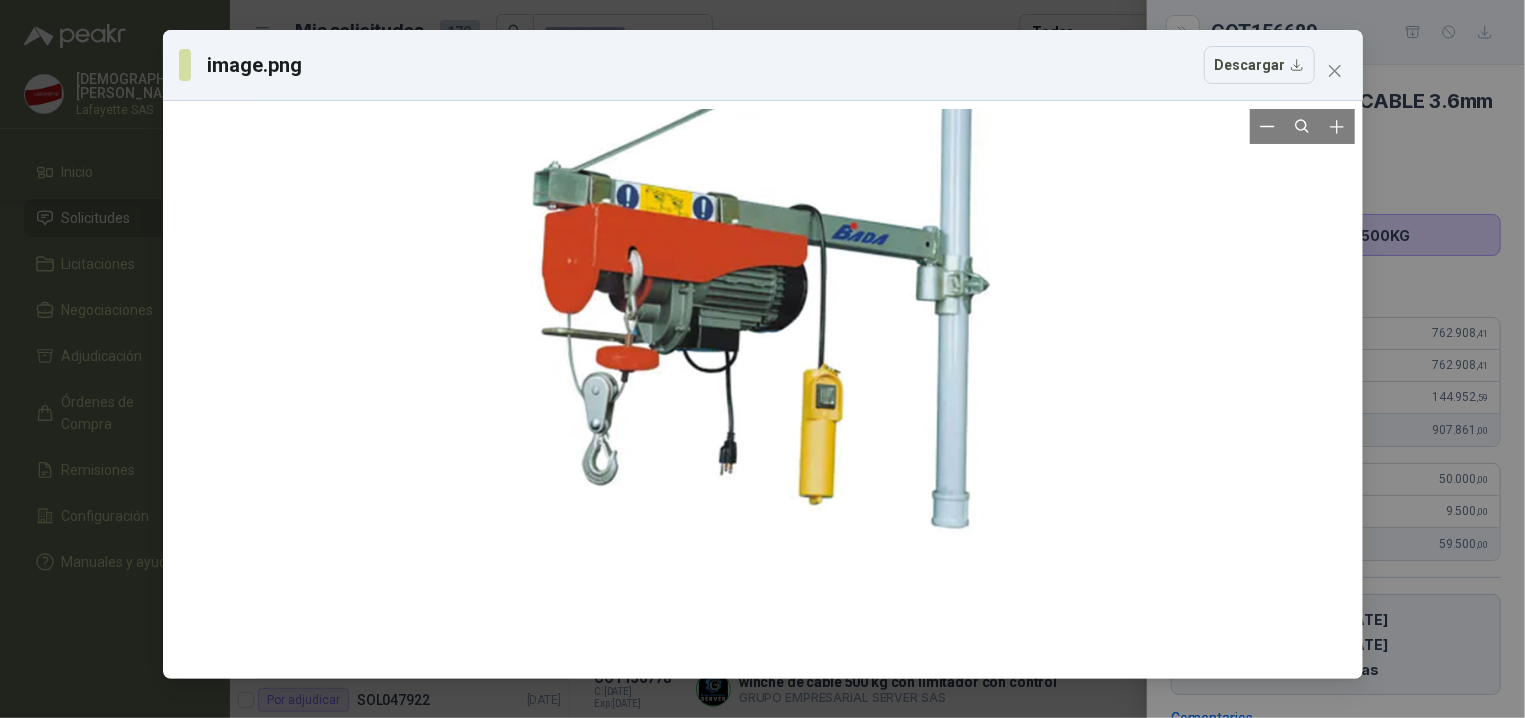 click at bounding box center (763, 390) 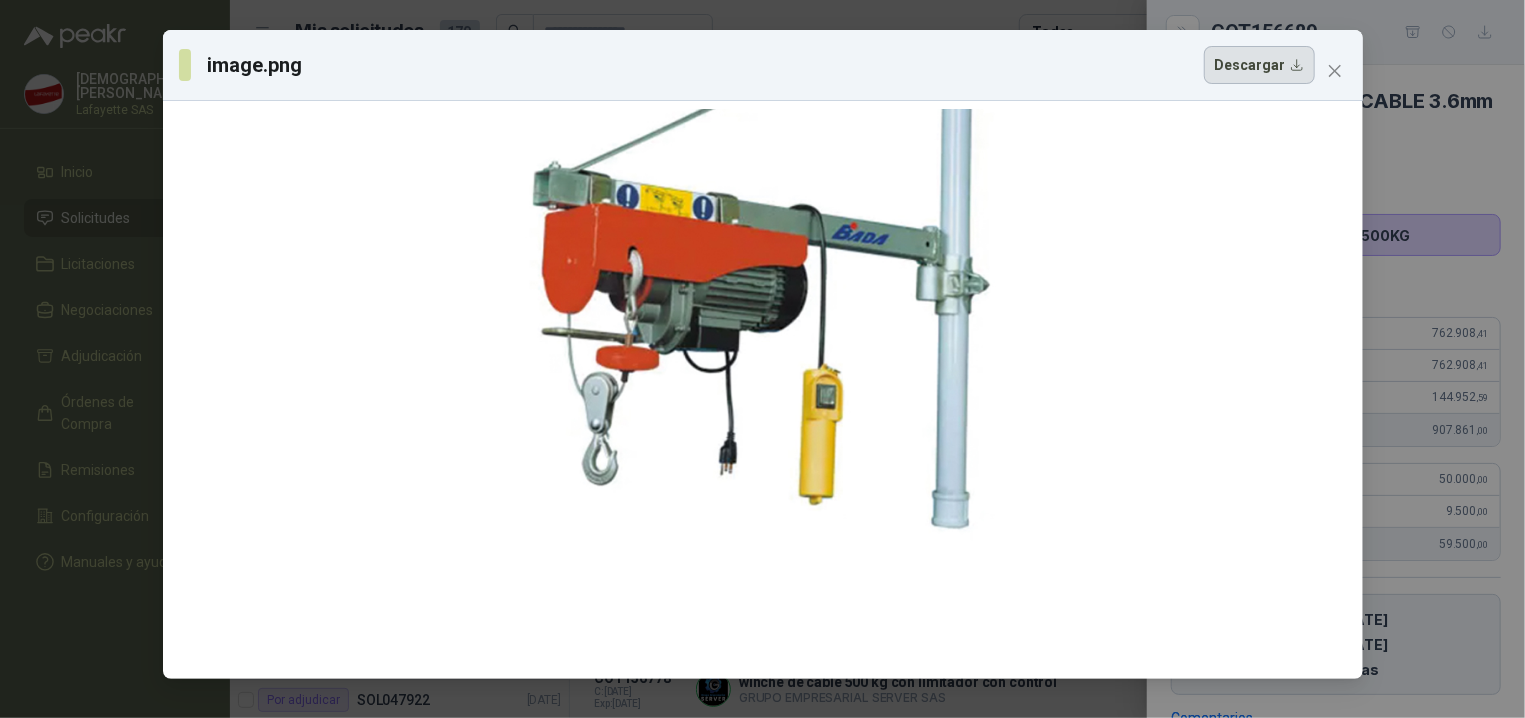 click on "Descargar" at bounding box center (1259, 65) 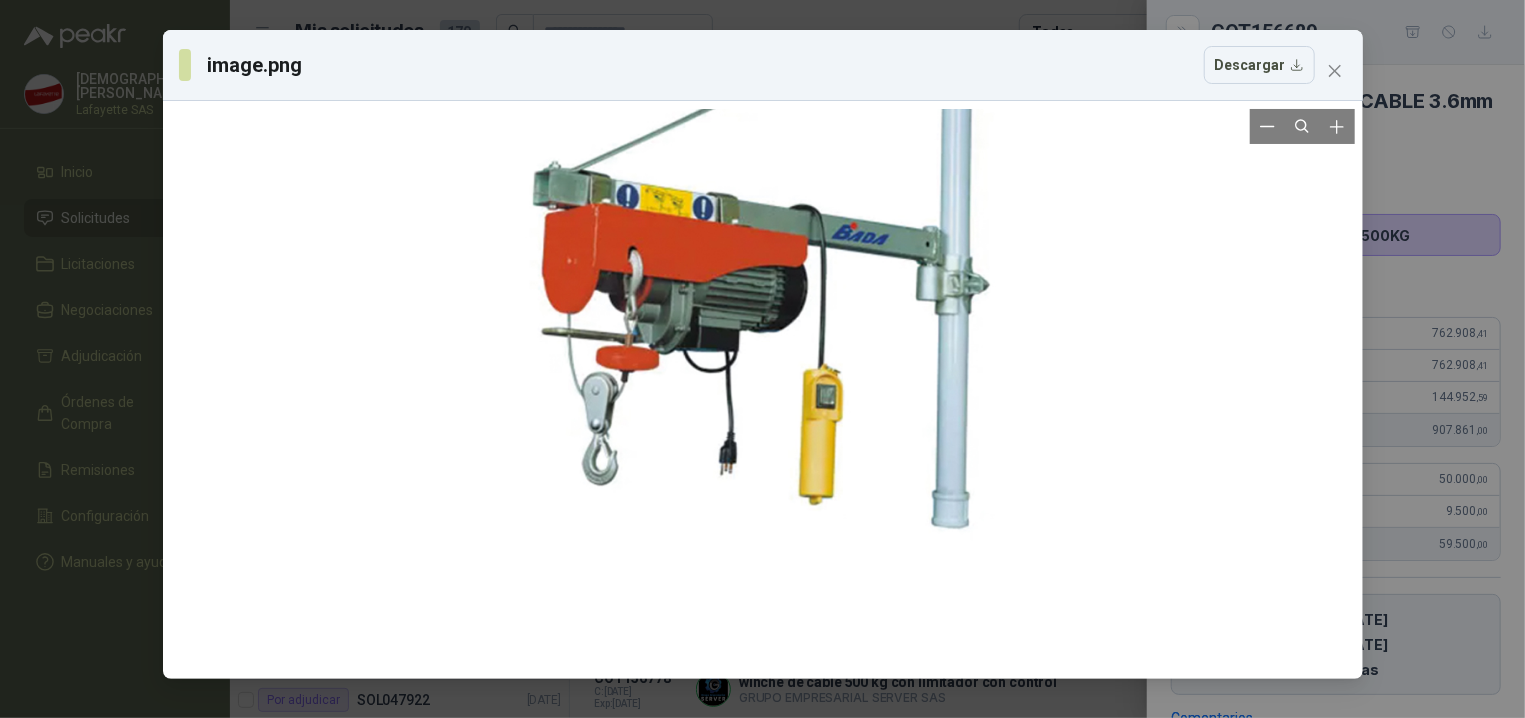 click at bounding box center [762, 389] 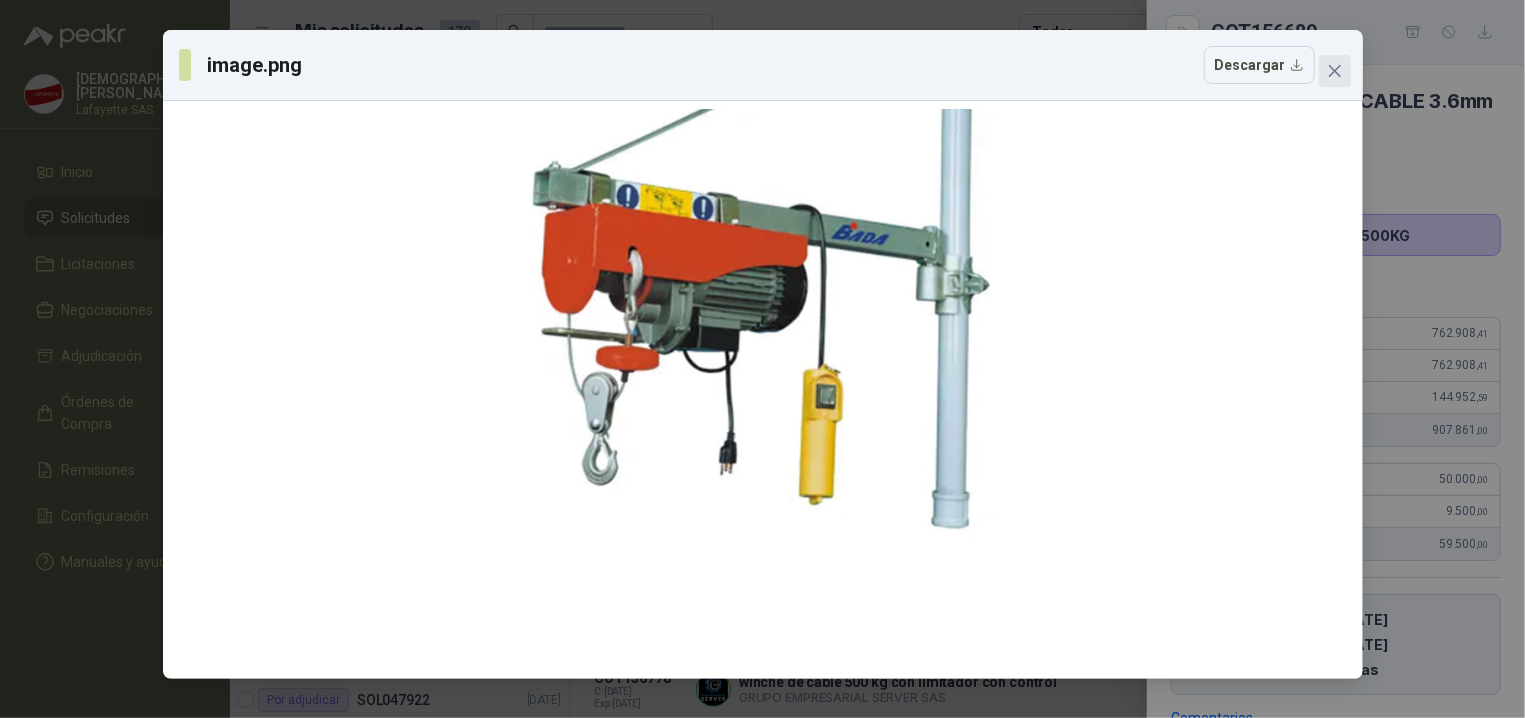 click 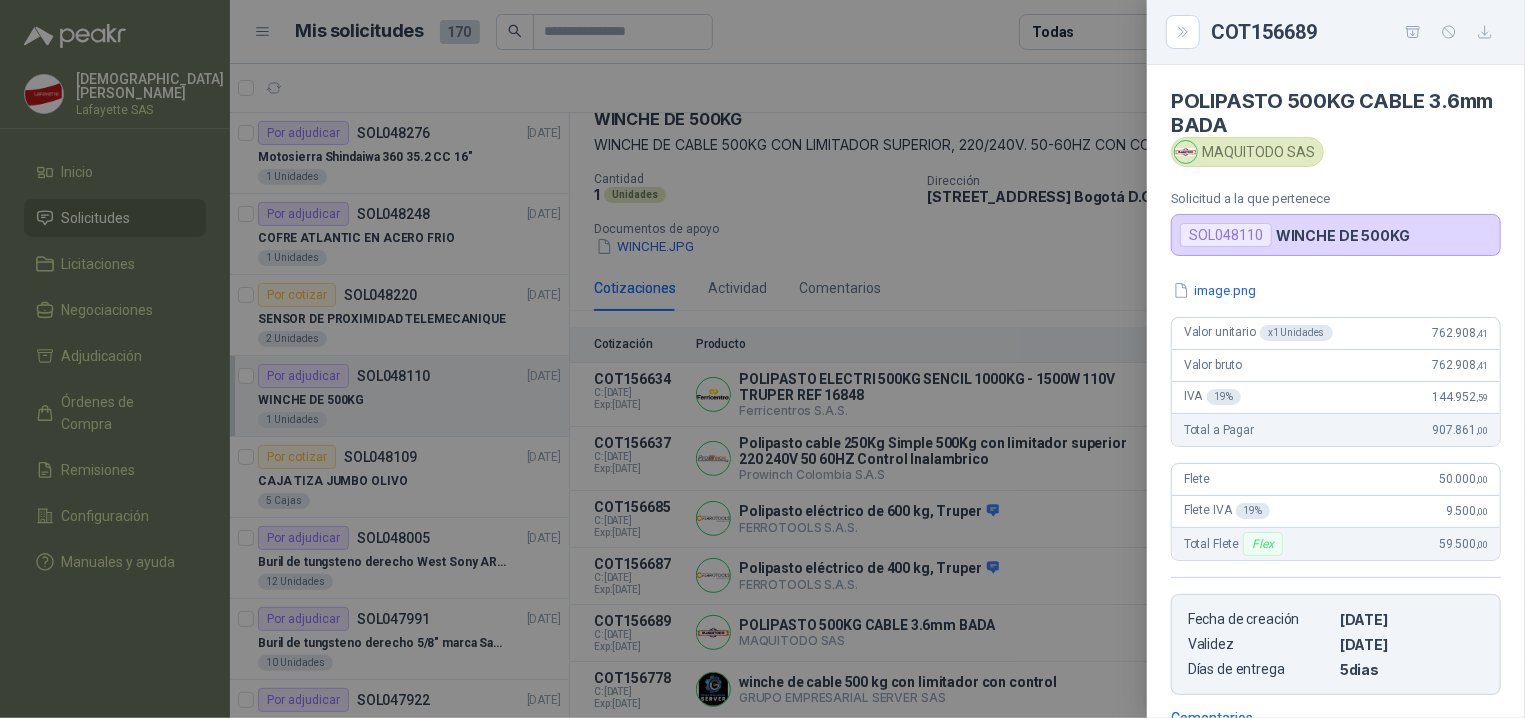 click at bounding box center (762, 359) 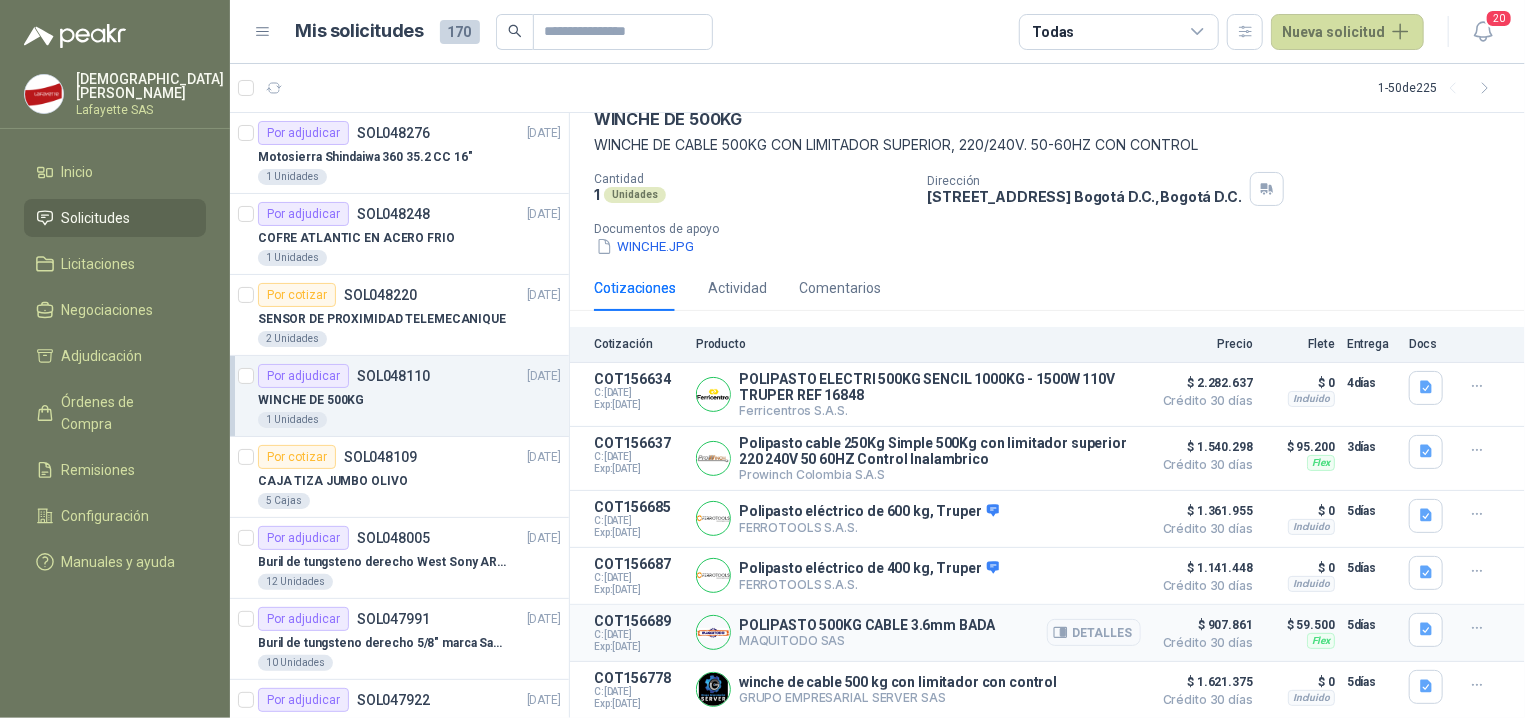 click on "Crédito 30 días" at bounding box center [1203, 643] 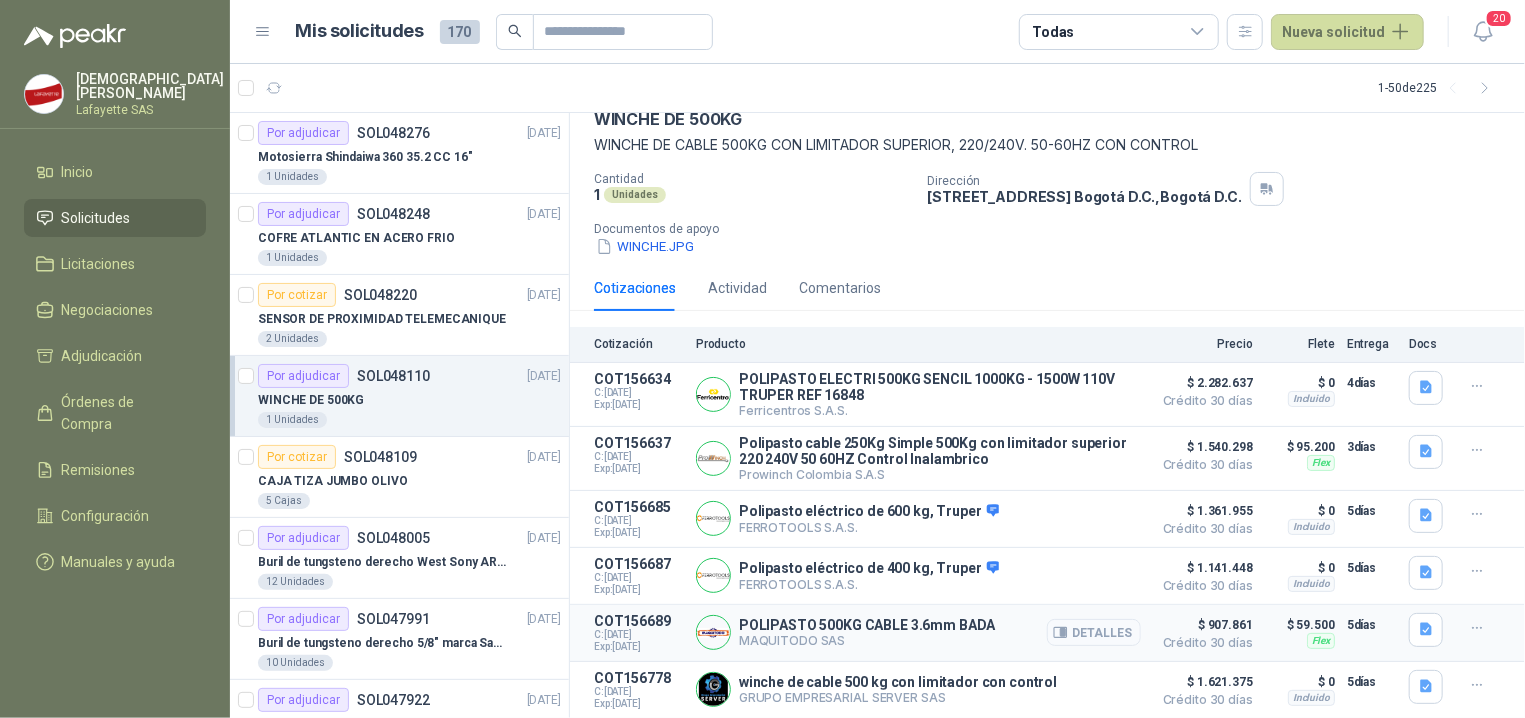 click on "Detalles" at bounding box center (1094, 632) 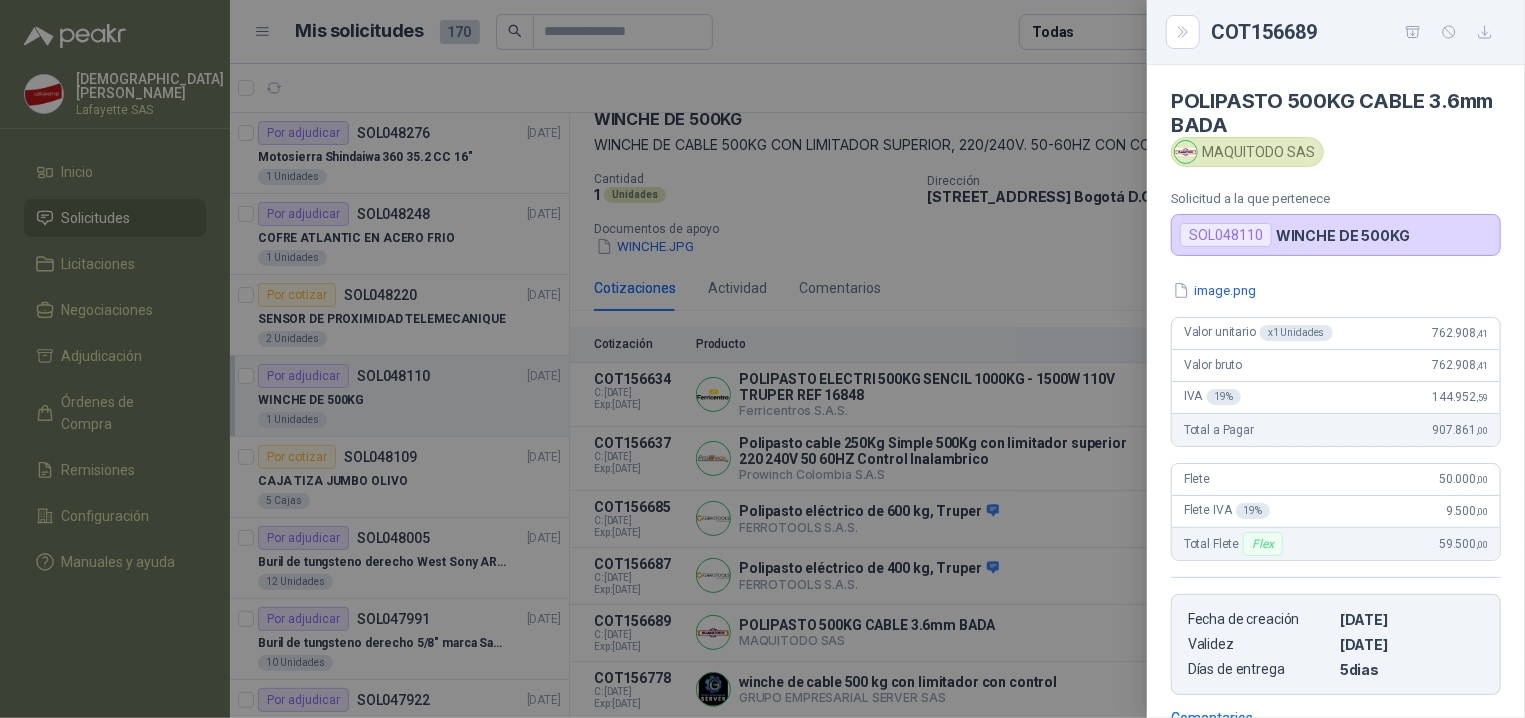 click at bounding box center [762, 359] 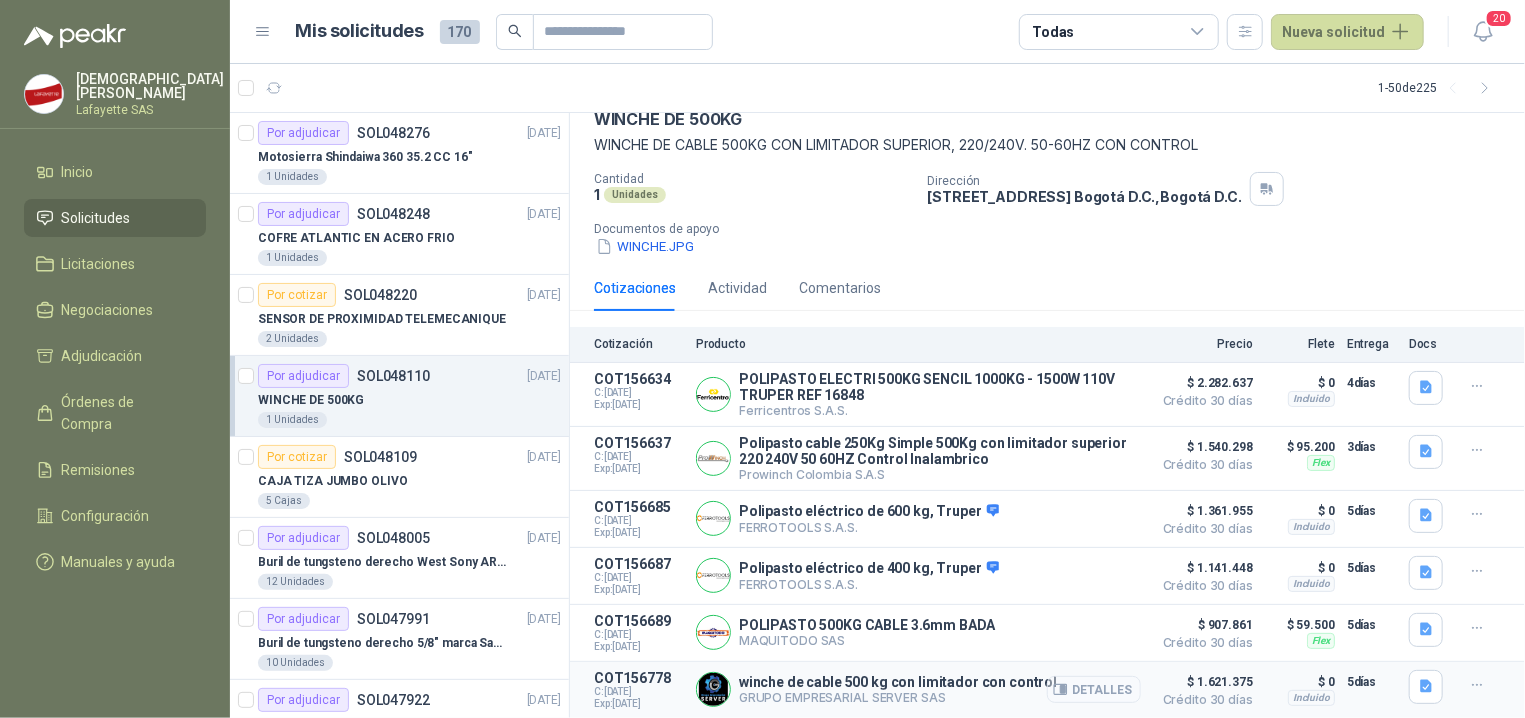 click on "Detalles" at bounding box center (1094, 689) 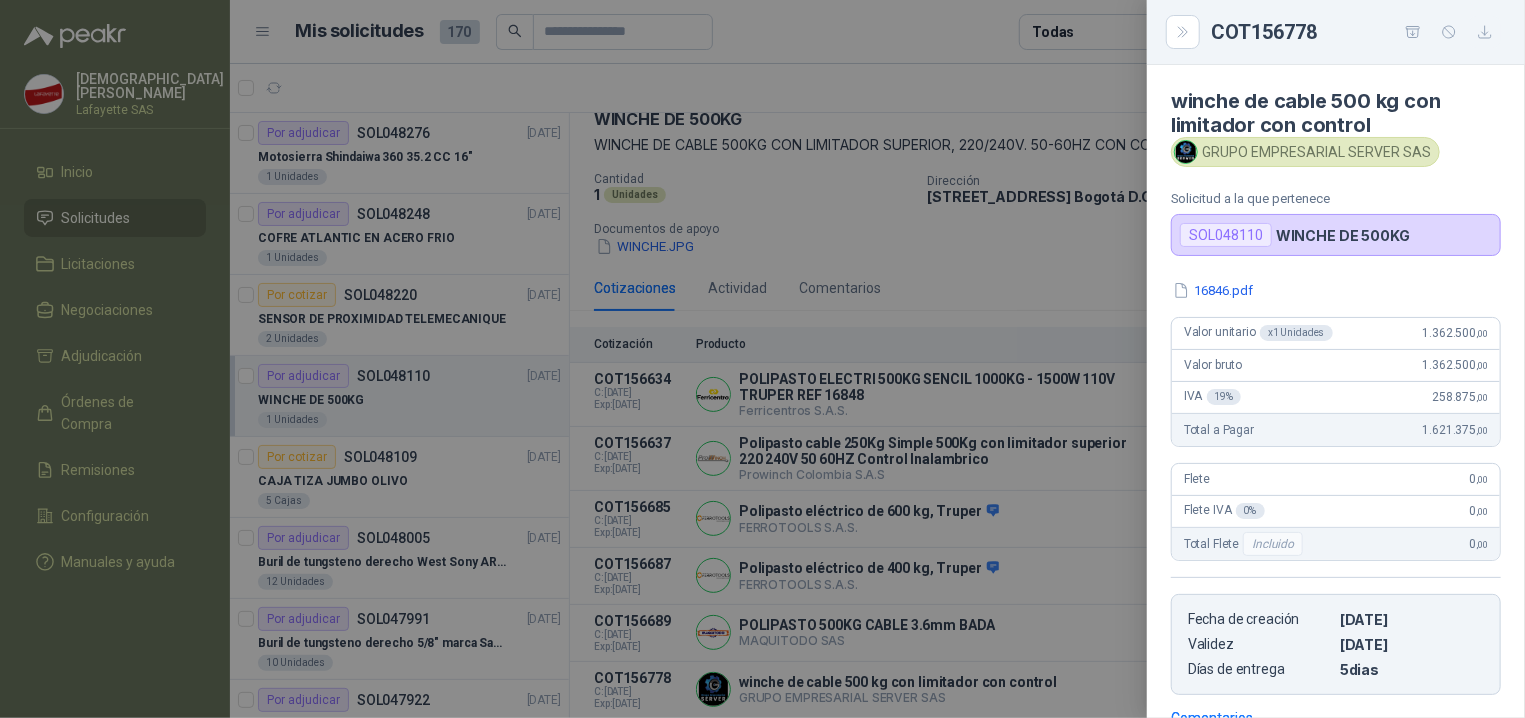 click 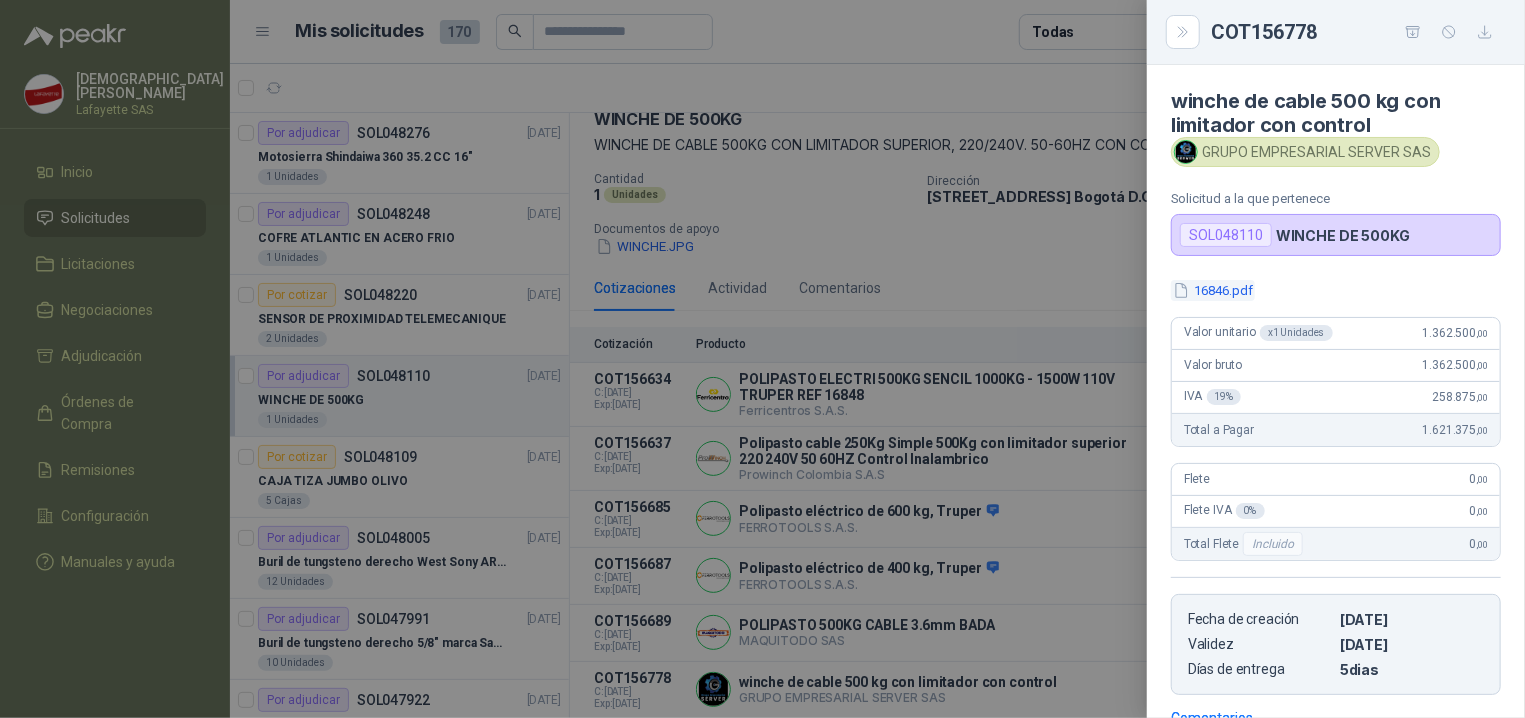 click on "16846.pdf" at bounding box center [1213, 290] 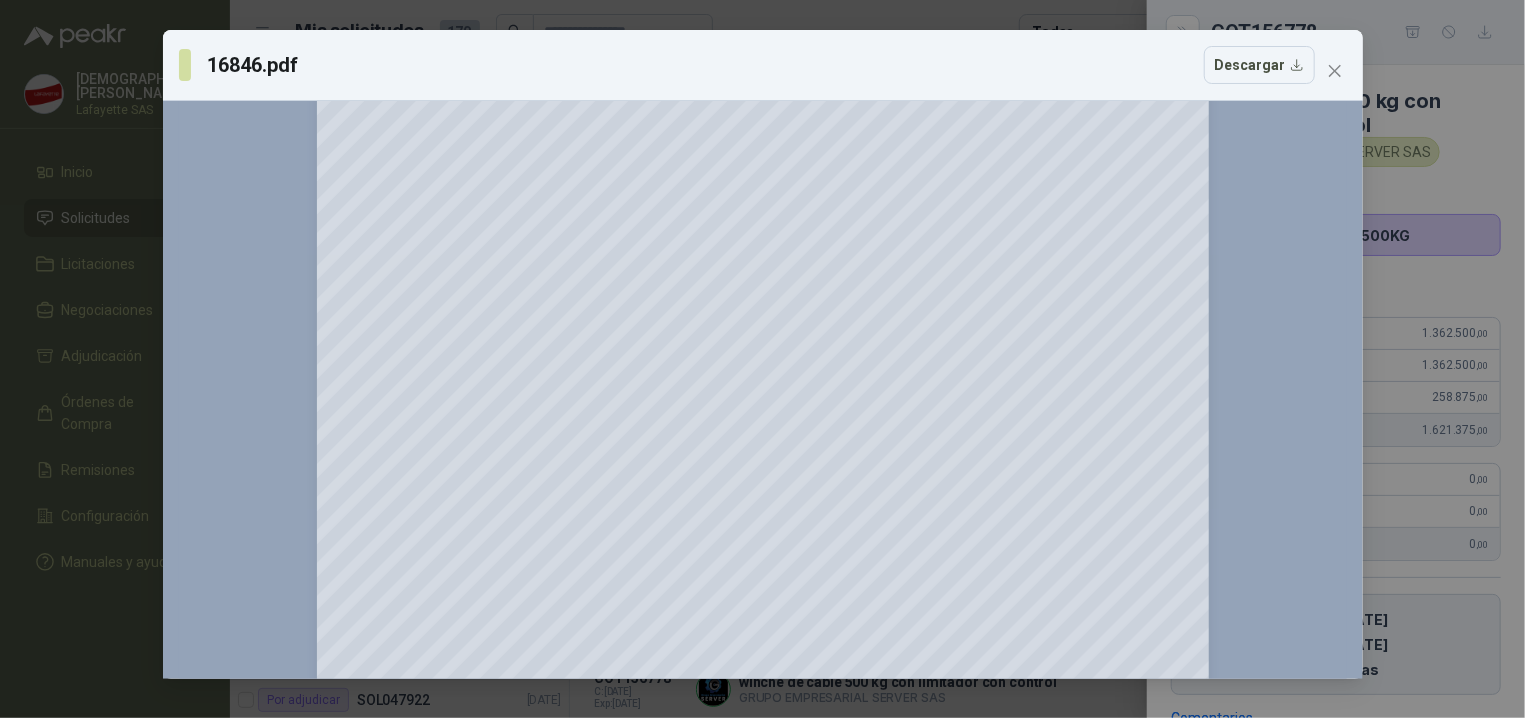 scroll, scrollTop: 0, scrollLeft: 0, axis: both 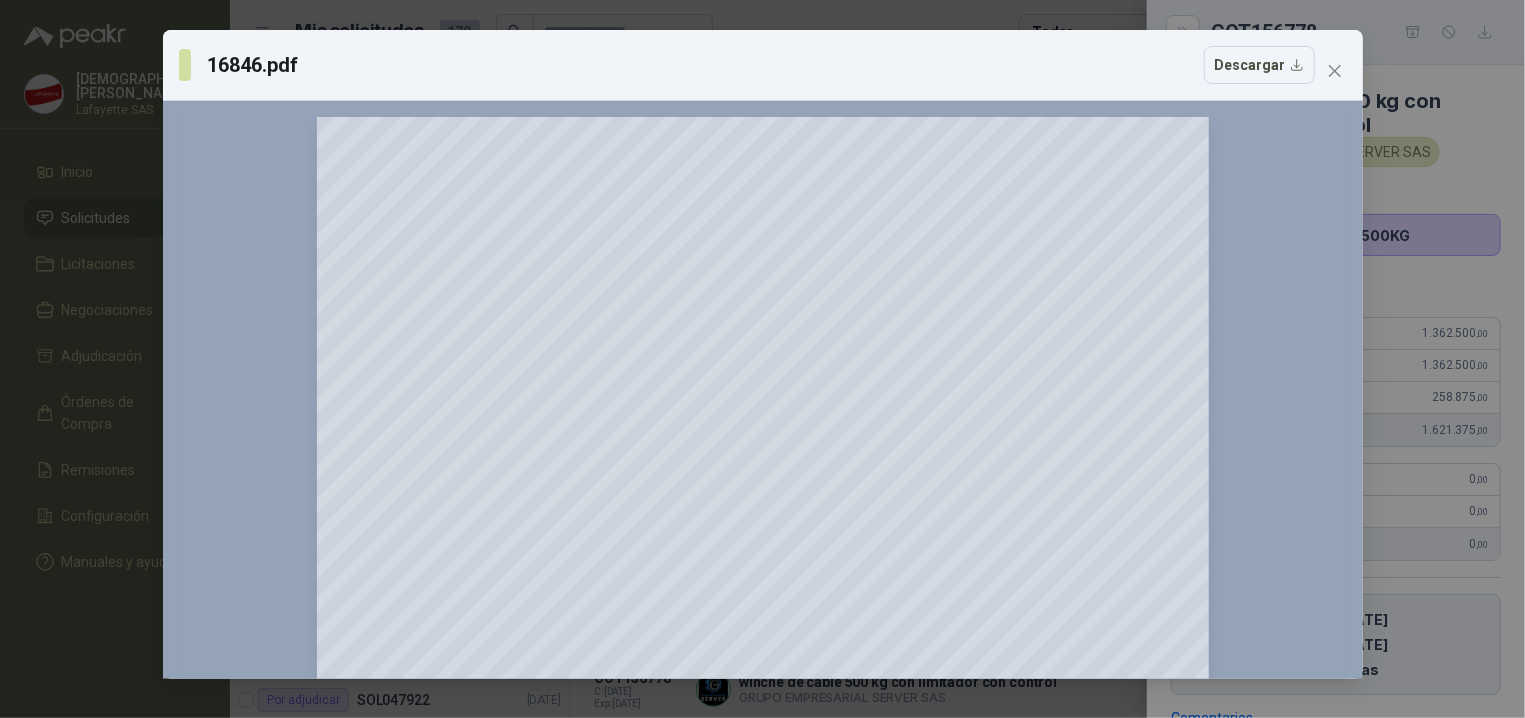 click on "16846.pdf   Descargar  150 %" at bounding box center [762, 359] 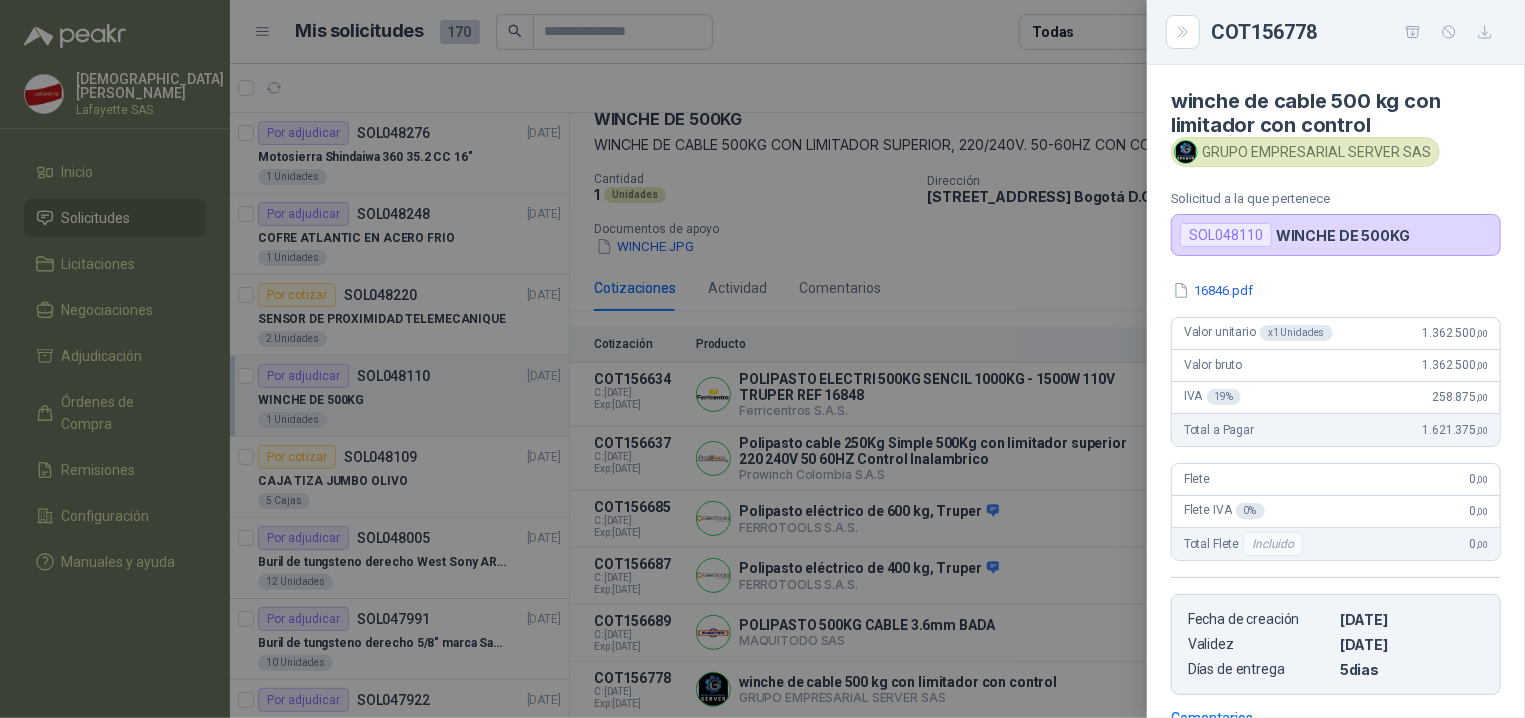 click at bounding box center (762, 359) 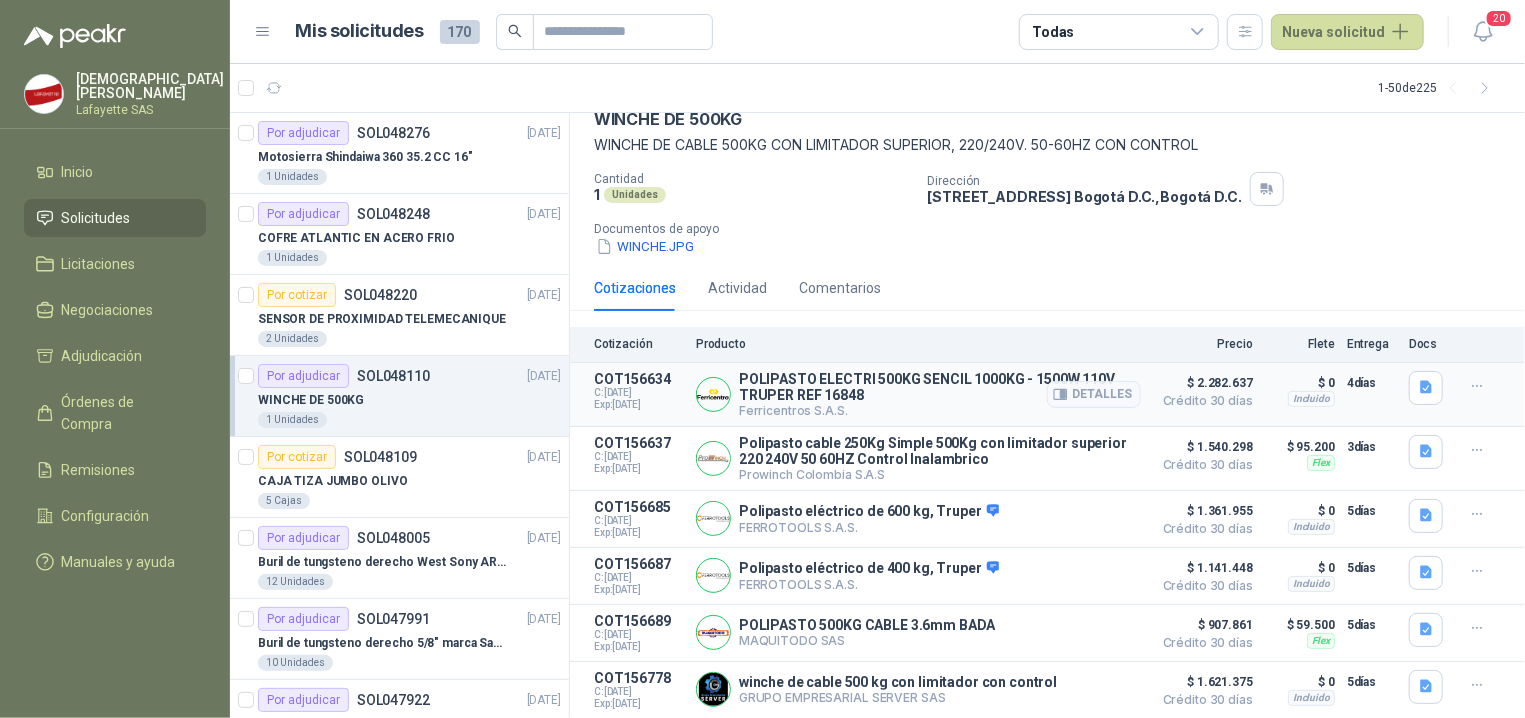 click on "POLIPASTO ELECTRI 500KG SENCIL 1000KG - 1500W 110V TRUPER REF  16848" at bounding box center (940, 387) 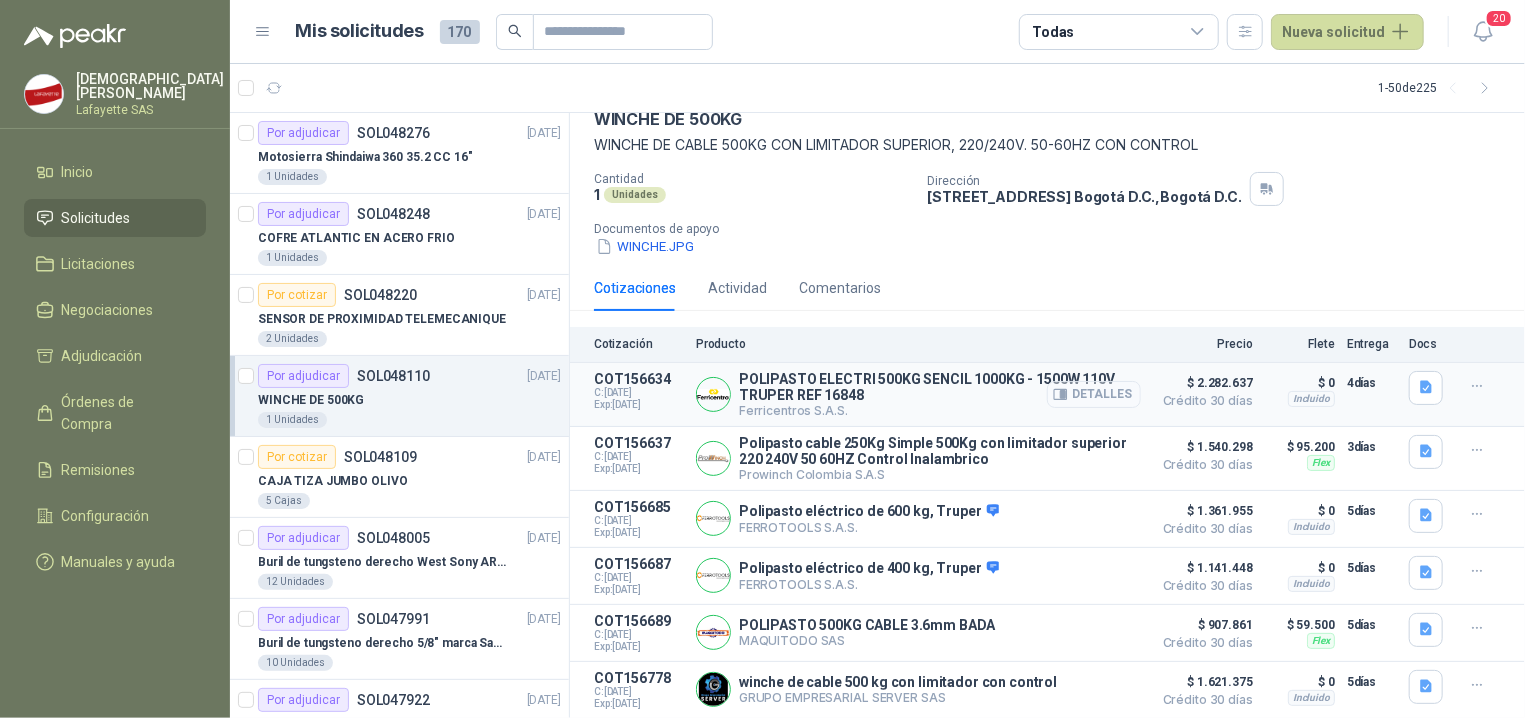 click 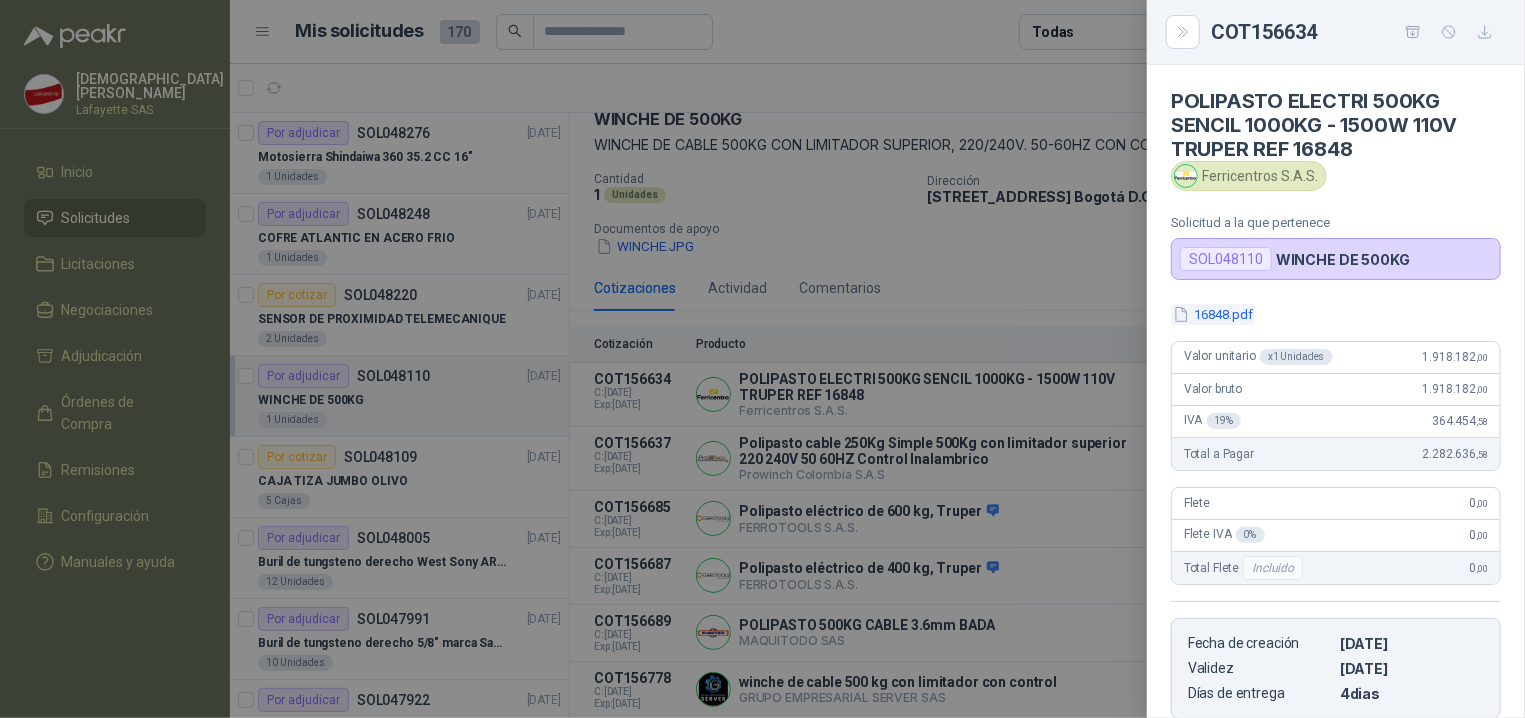 click on "16848.pdf" at bounding box center [1213, 314] 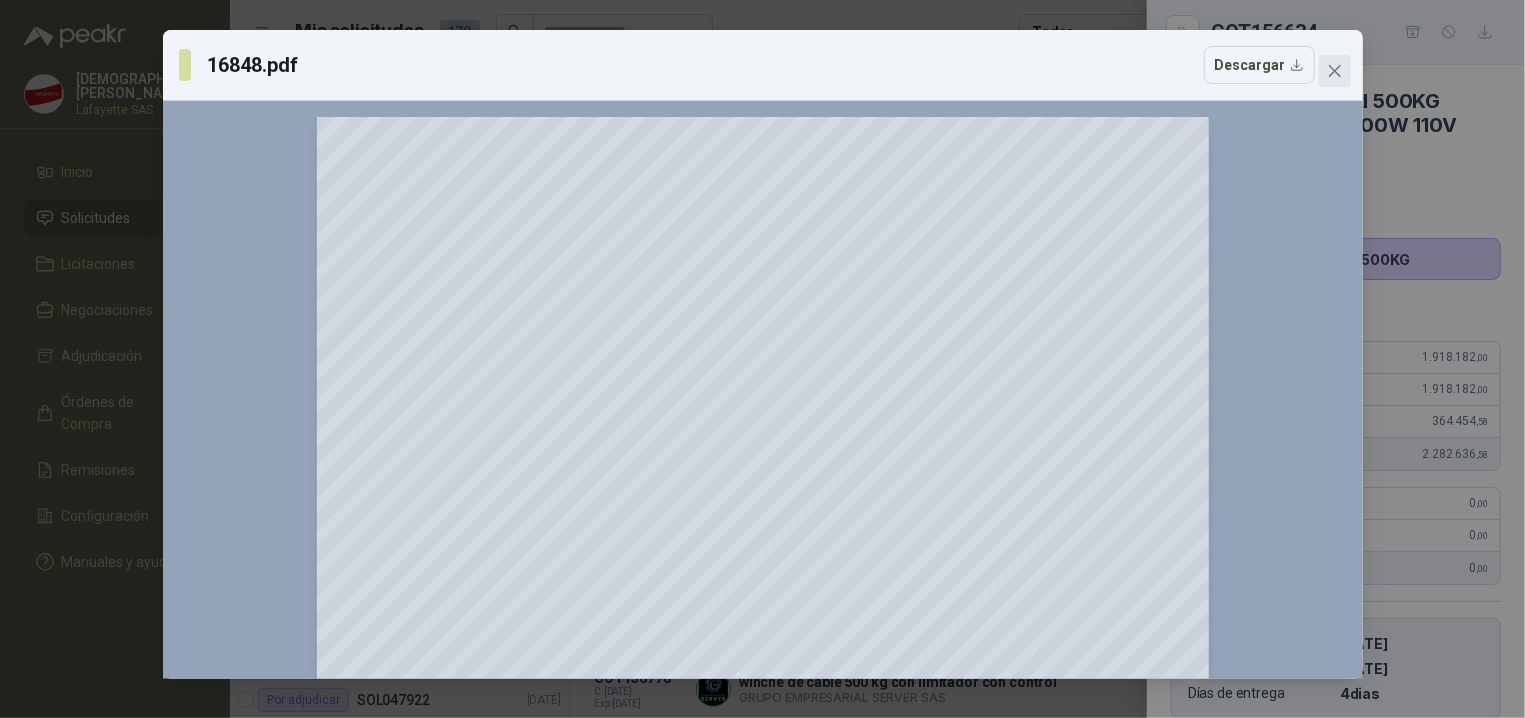 click at bounding box center (1335, 71) 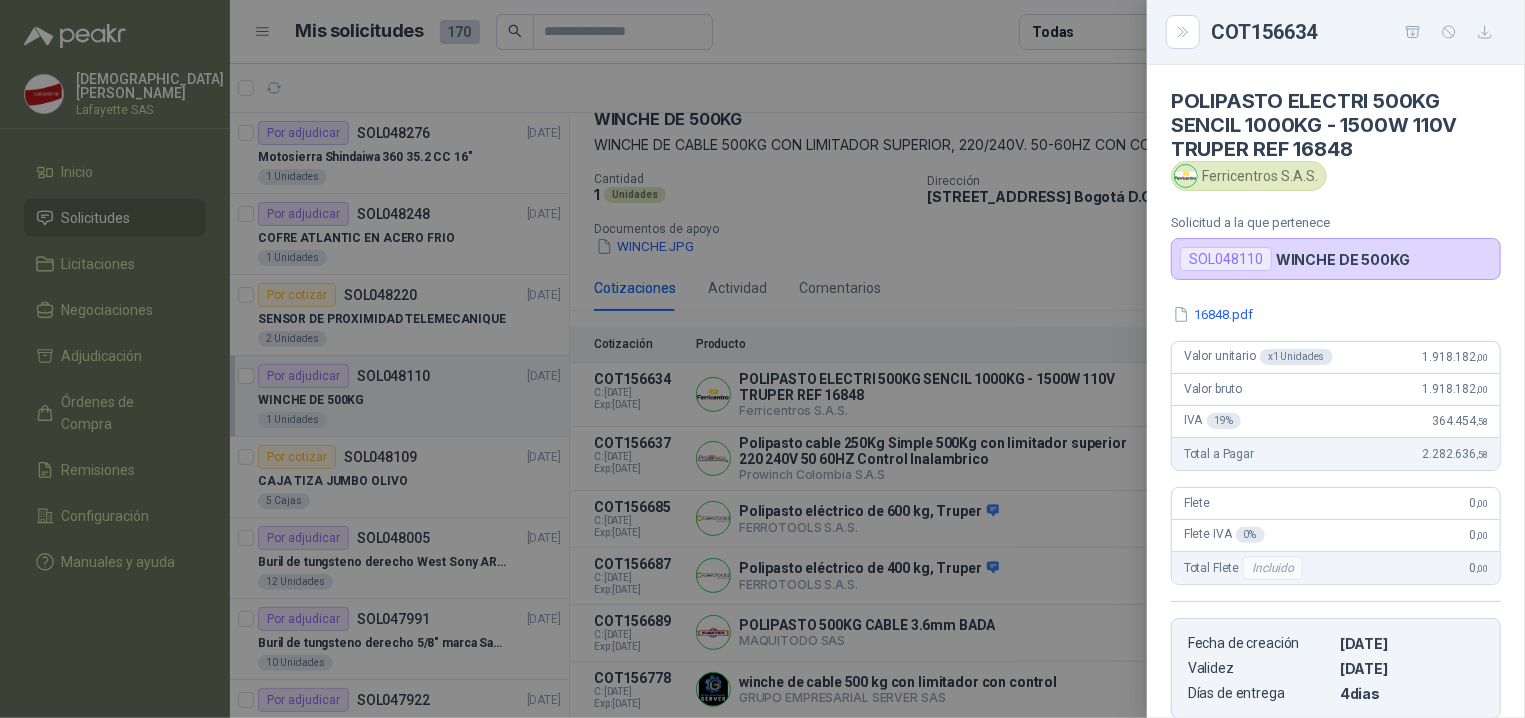 click at bounding box center (762, 359) 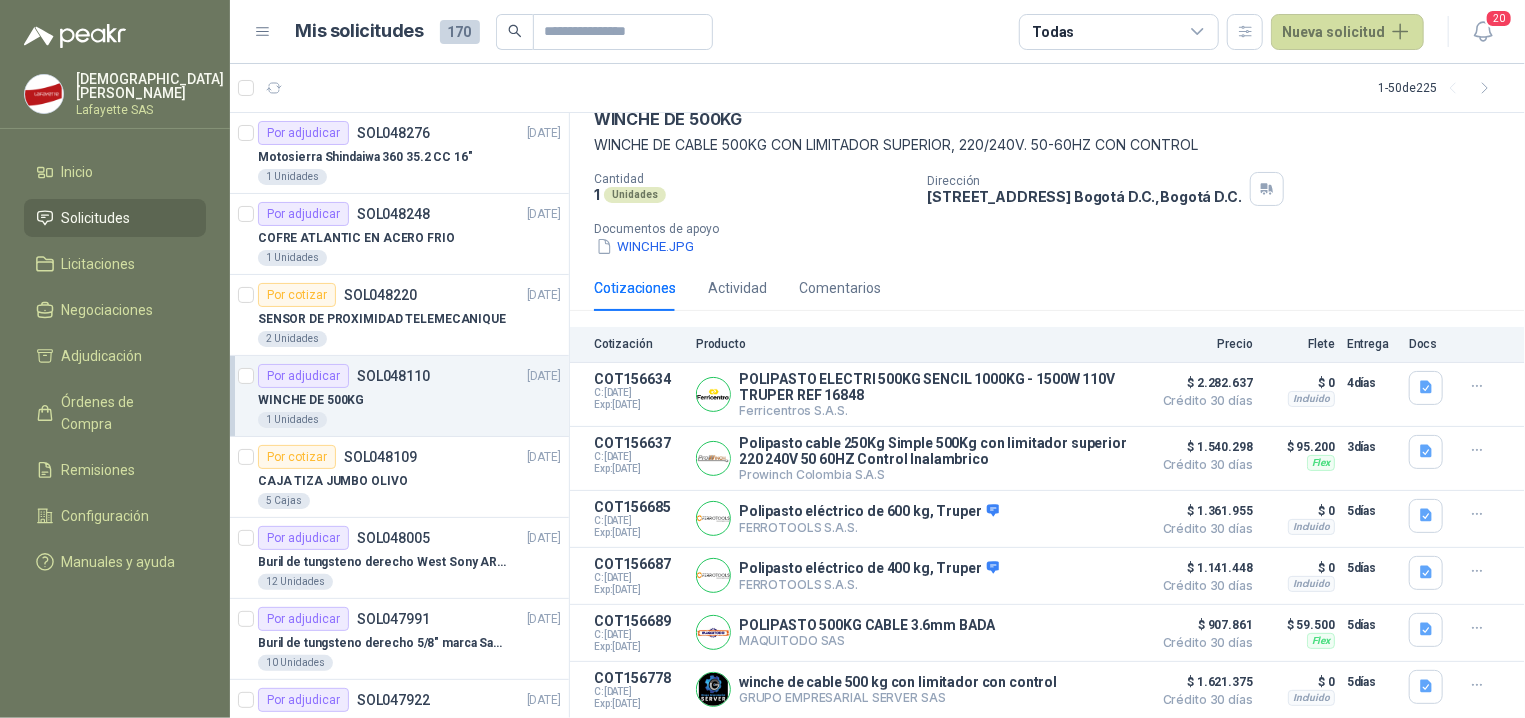 scroll, scrollTop: 0, scrollLeft: 0, axis: both 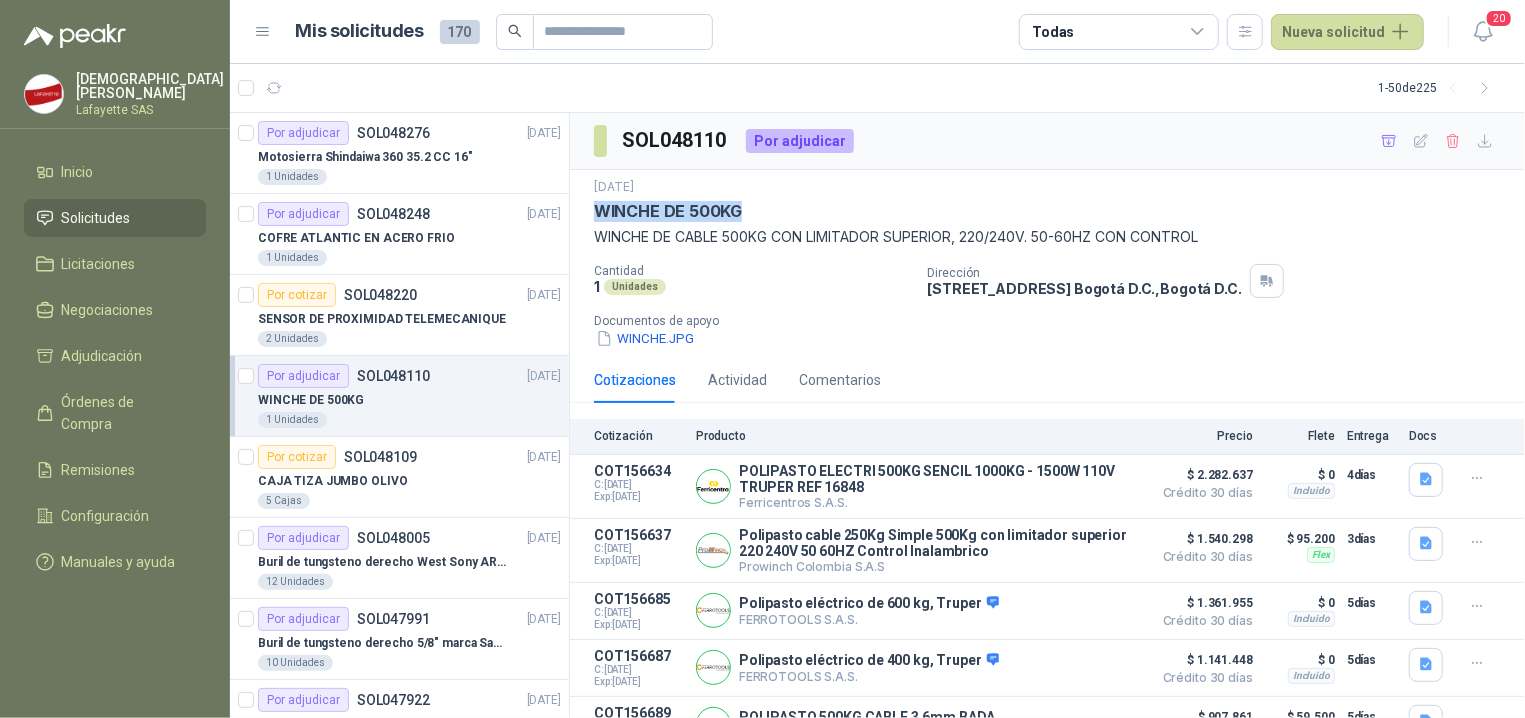 drag, startPoint x: 597, startPoint y: 211, endPoint x: 748, endPoint y: 208, distance: 151.0298 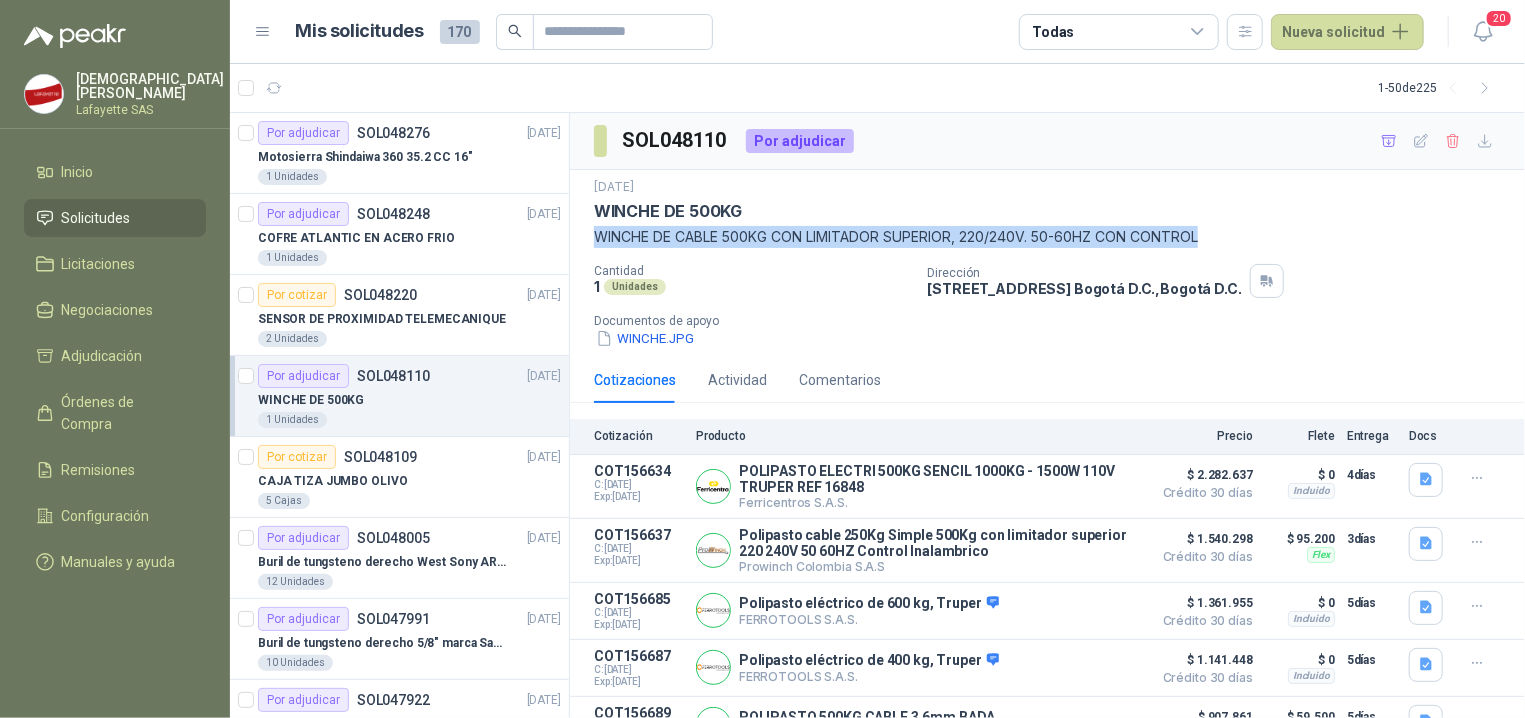 drag, startPoint x: 594, startPoint y: 239, endPoint x: 1212, endPoint y: 243, distance: 618.01294 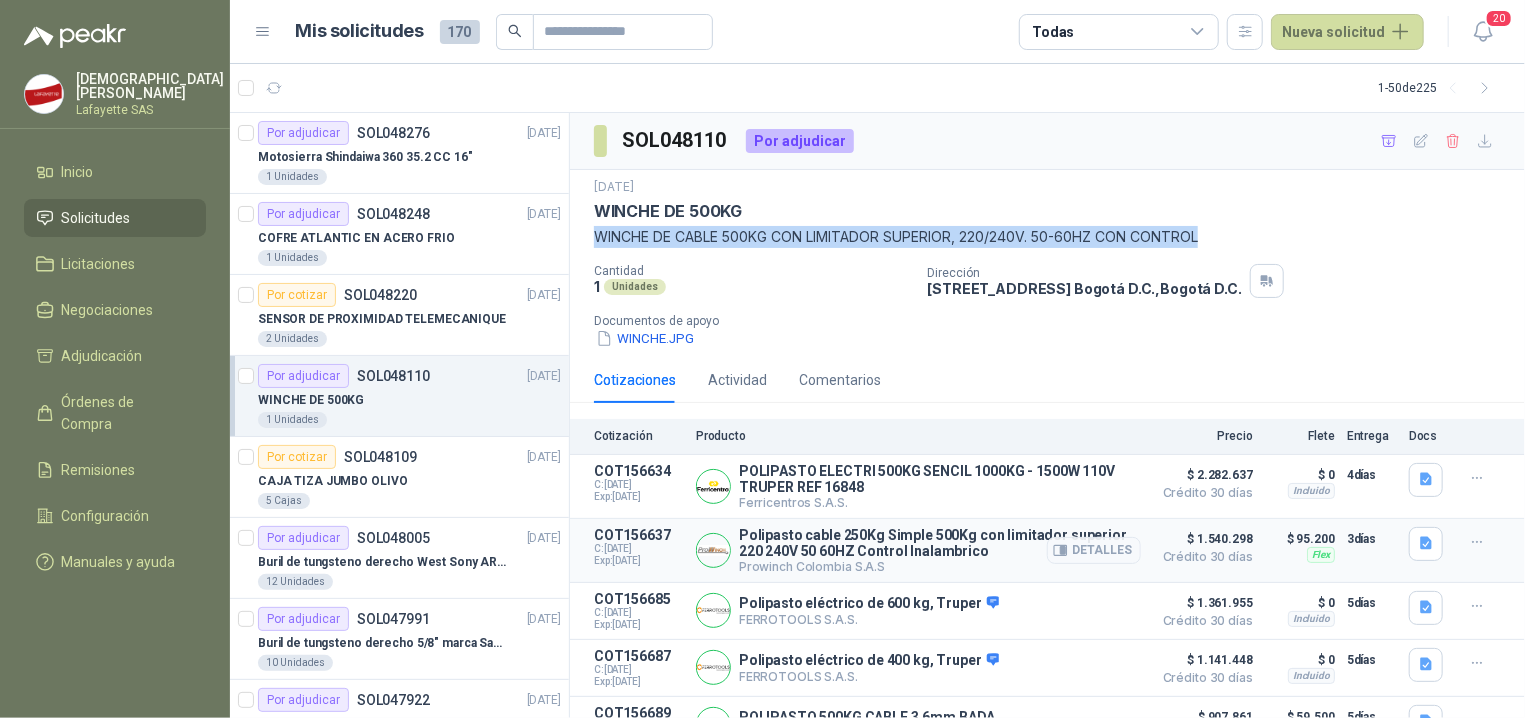 scroll, scrollTop: 98, scrollLeft: 0, axis: vertical 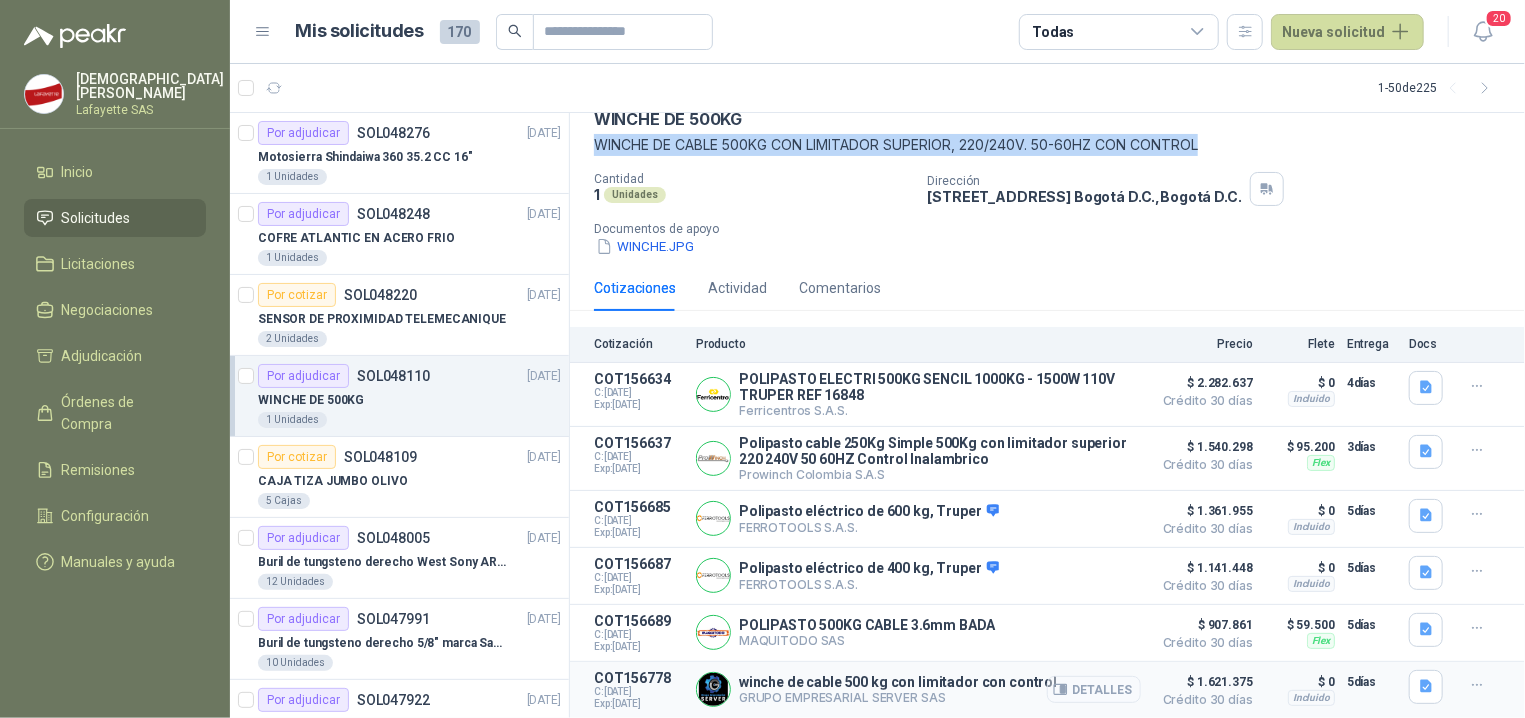 click on "Detalles" at bounding box center (1094, 689) 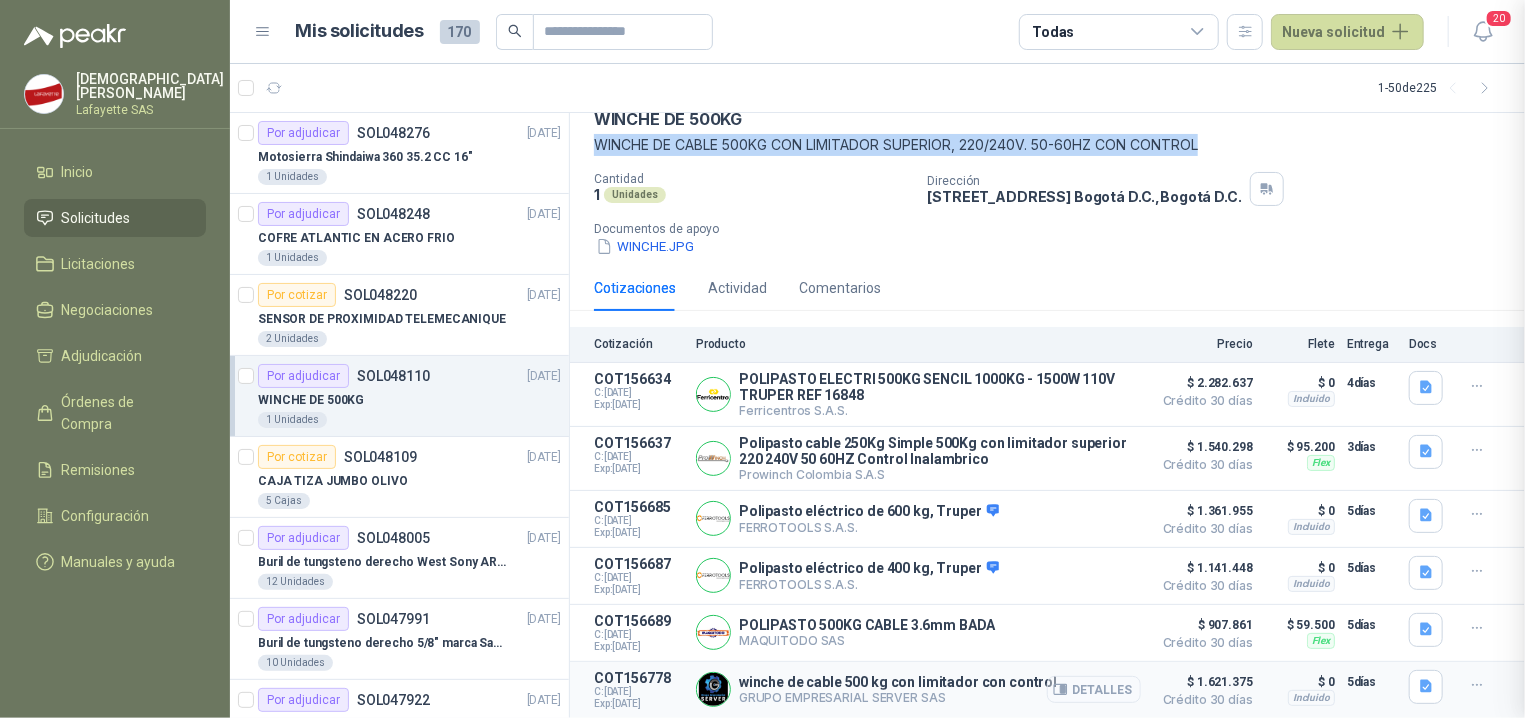 type 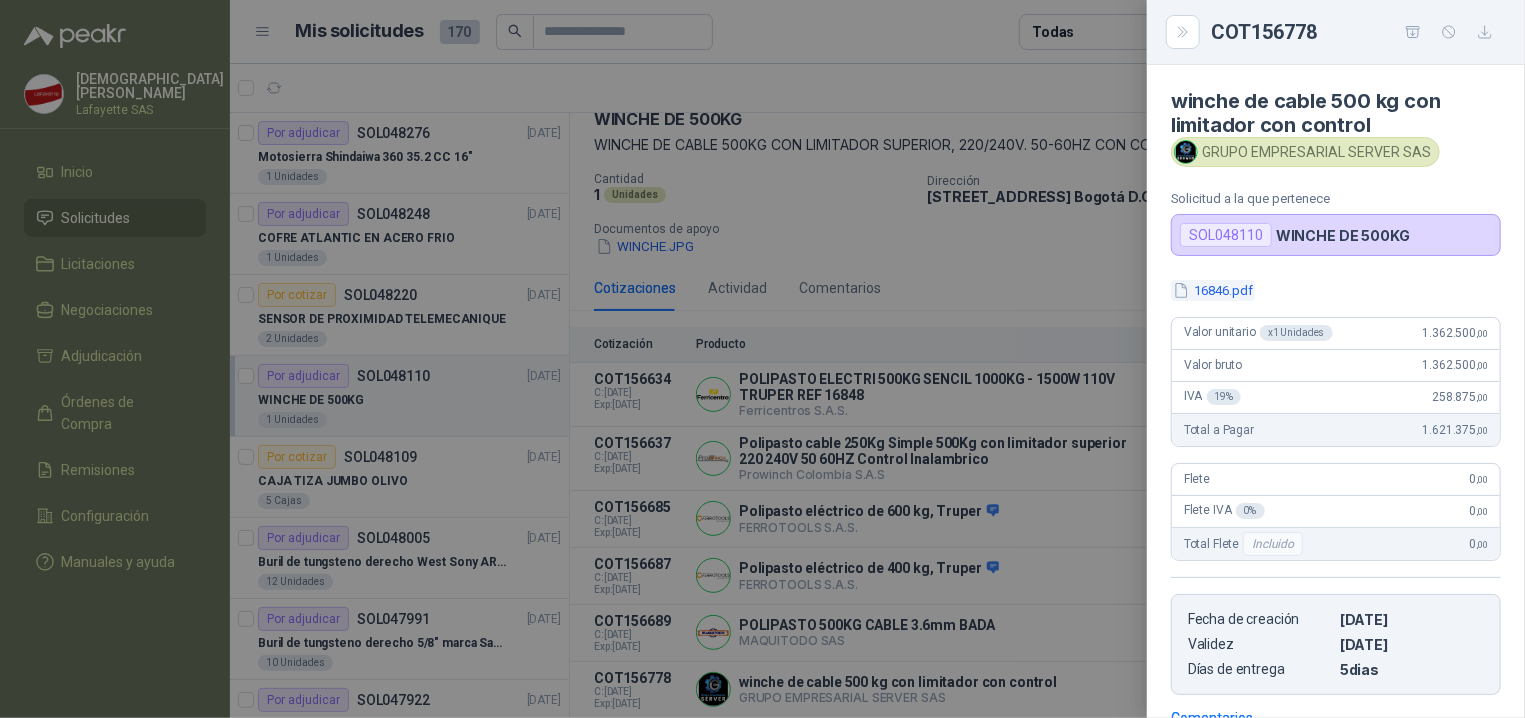 click on "16846.pdf" at bounding box center [1213, 290] 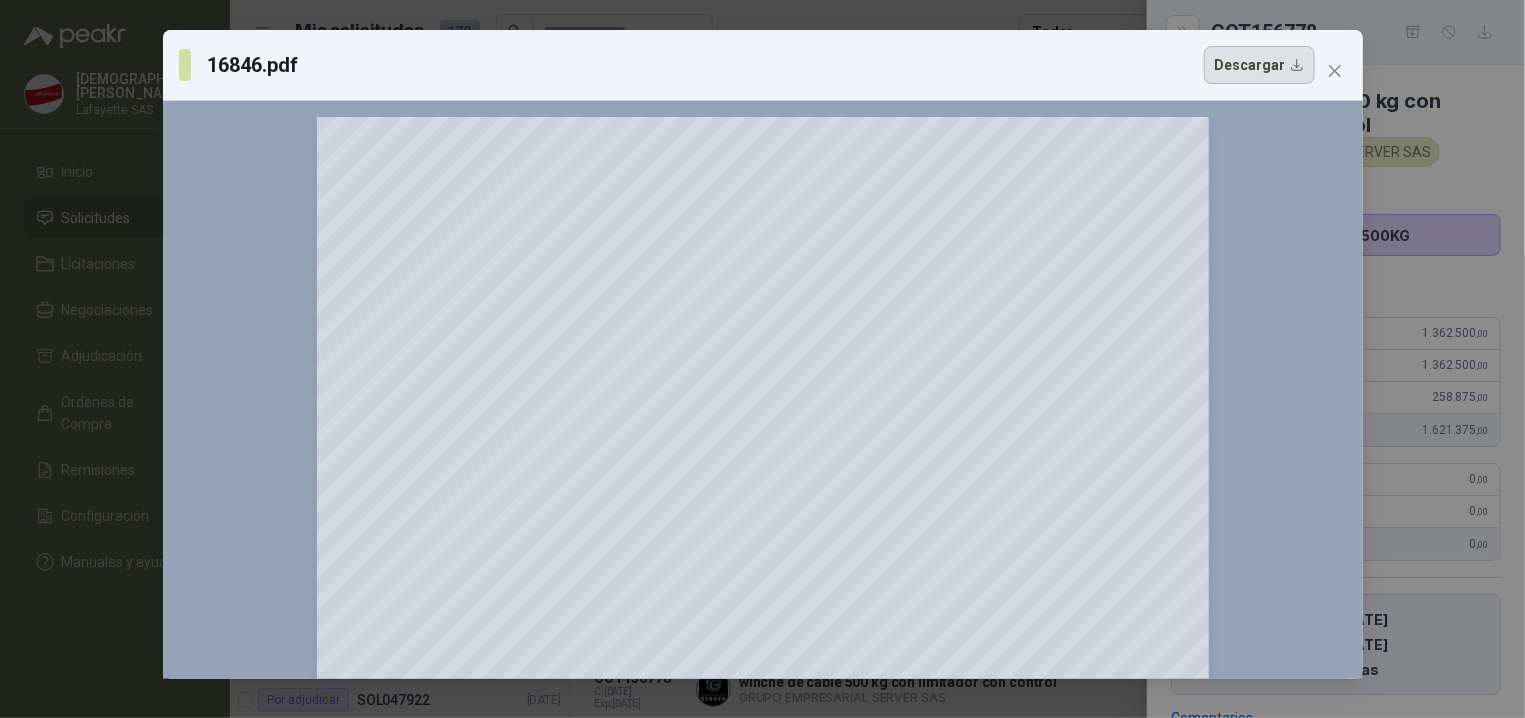 click on "Descargar" at bounding box center (1259, 65) 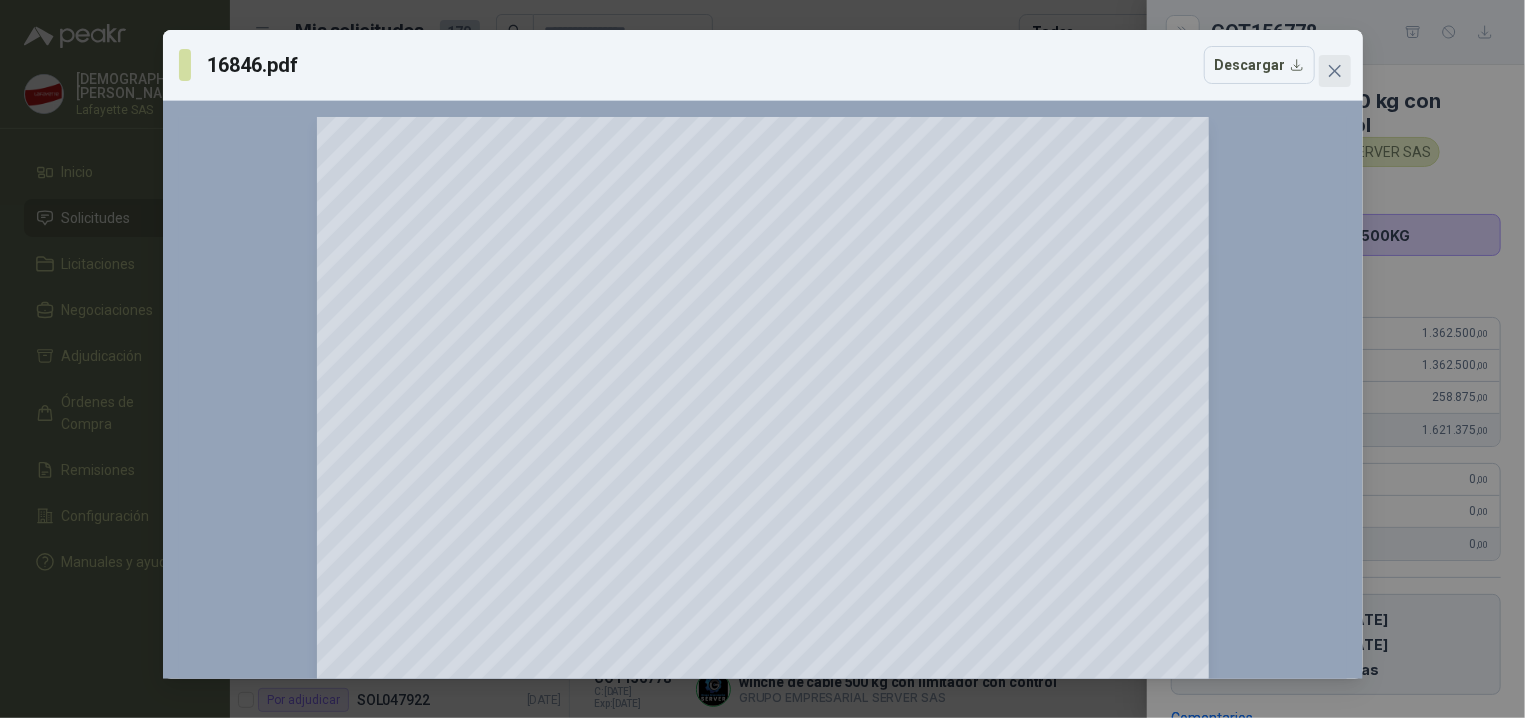 click 